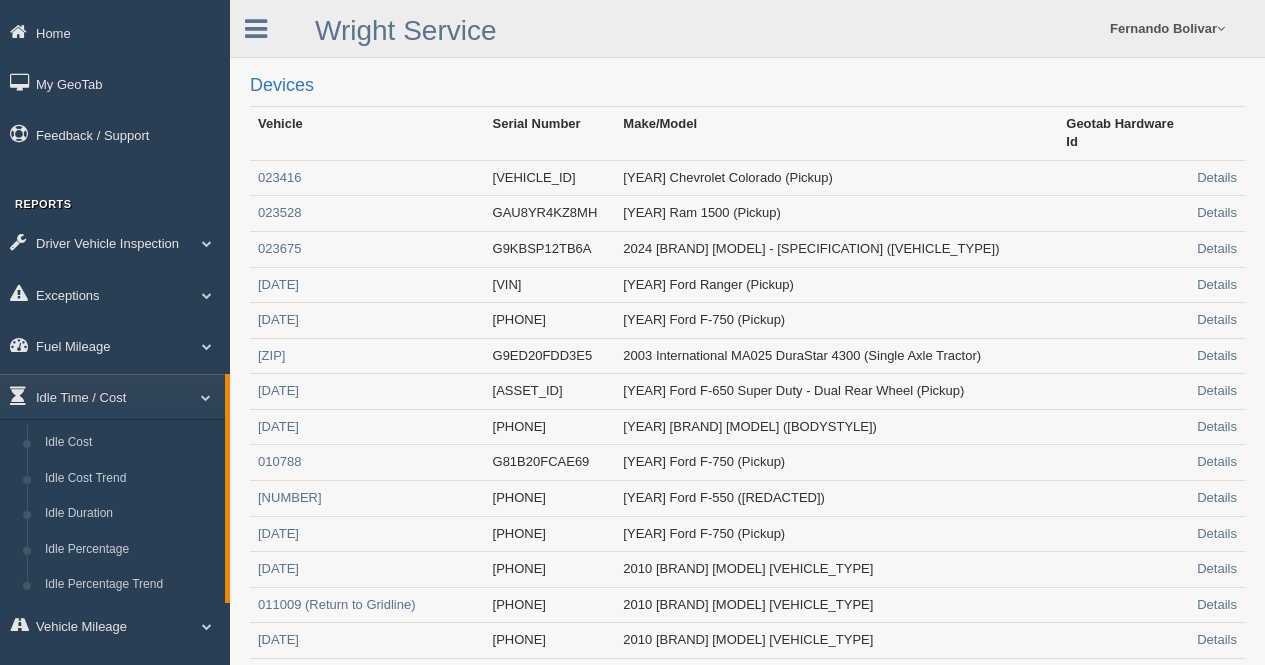 scroll, scrollTop: 0, scrollLeft: 0, axis: both 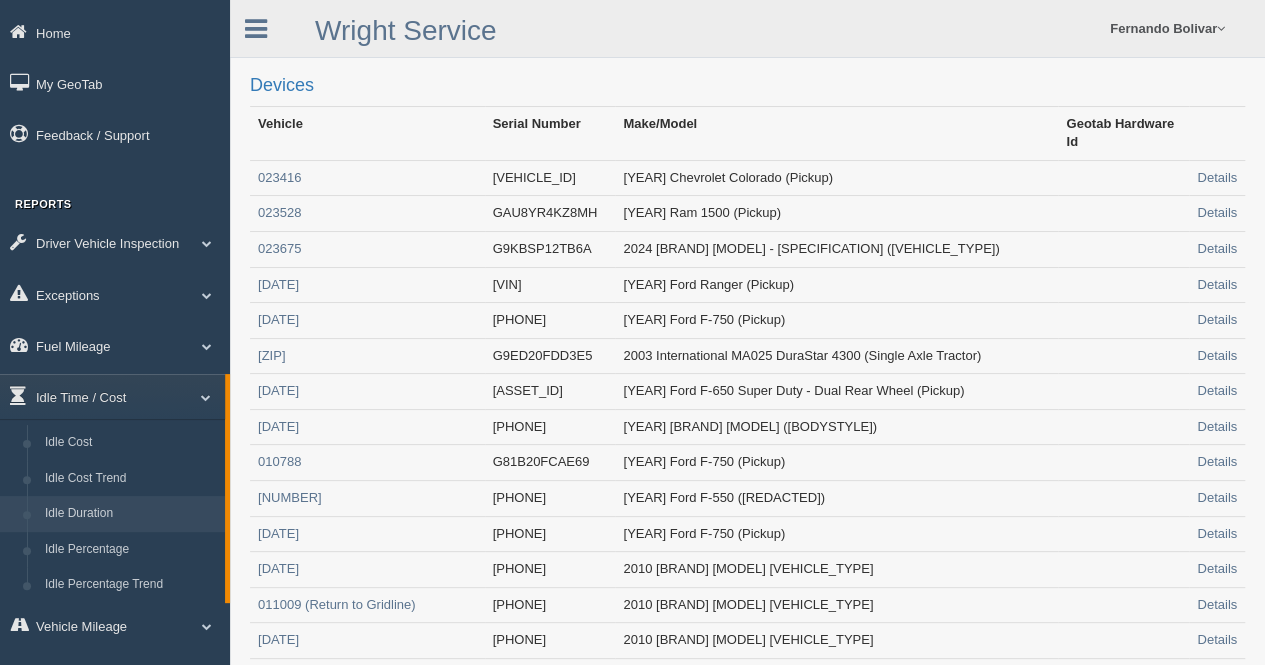 click on "Idle Duration" at bounding box center [130, 514] 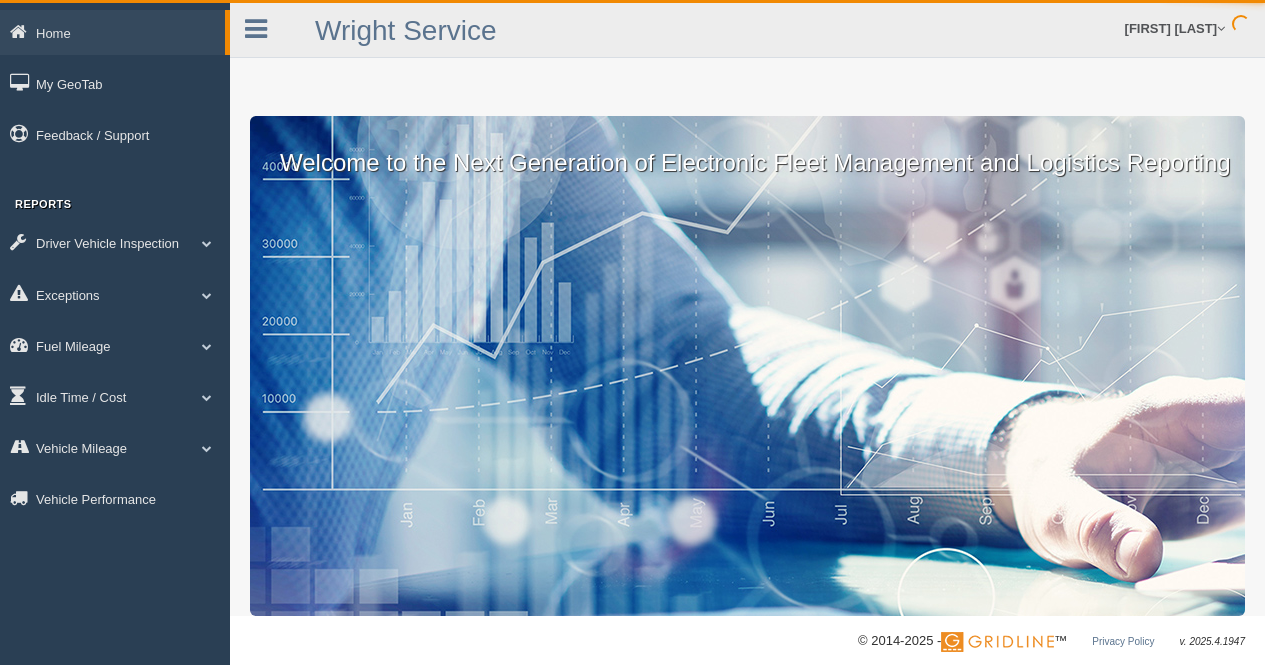 scroll, scrollTop: 0, scrollLeft: 0, axis: both 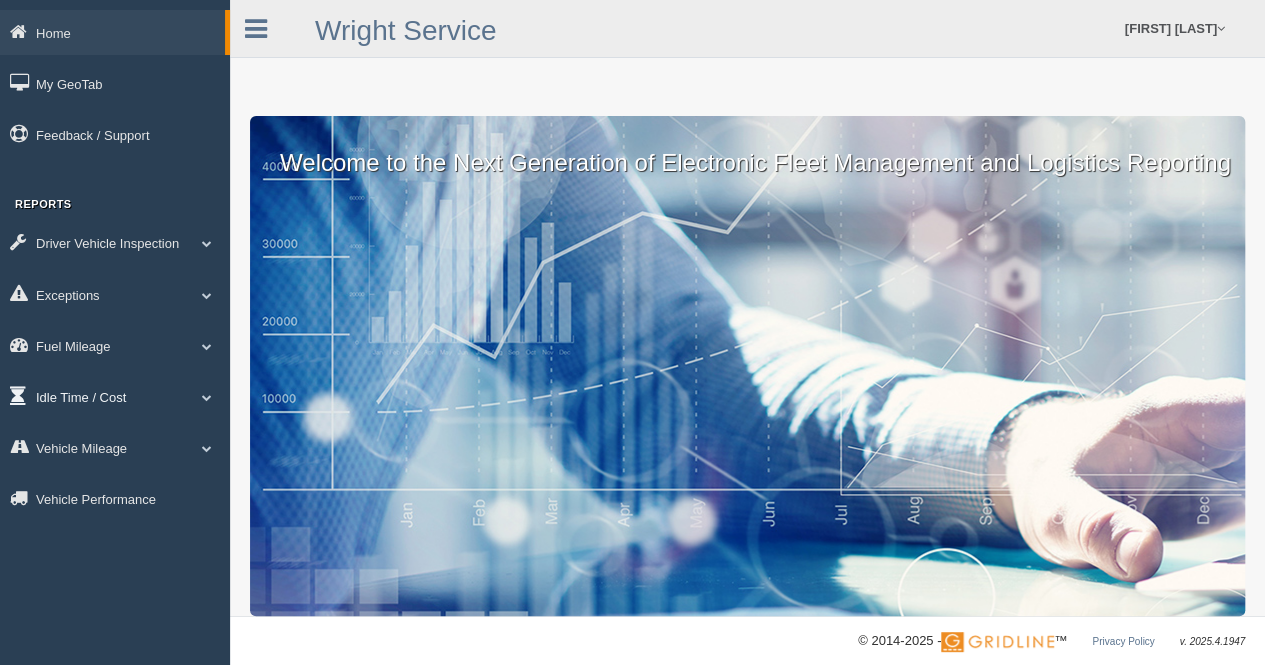 click on "Idle Time / Cost" at bounding box center [115, 396] 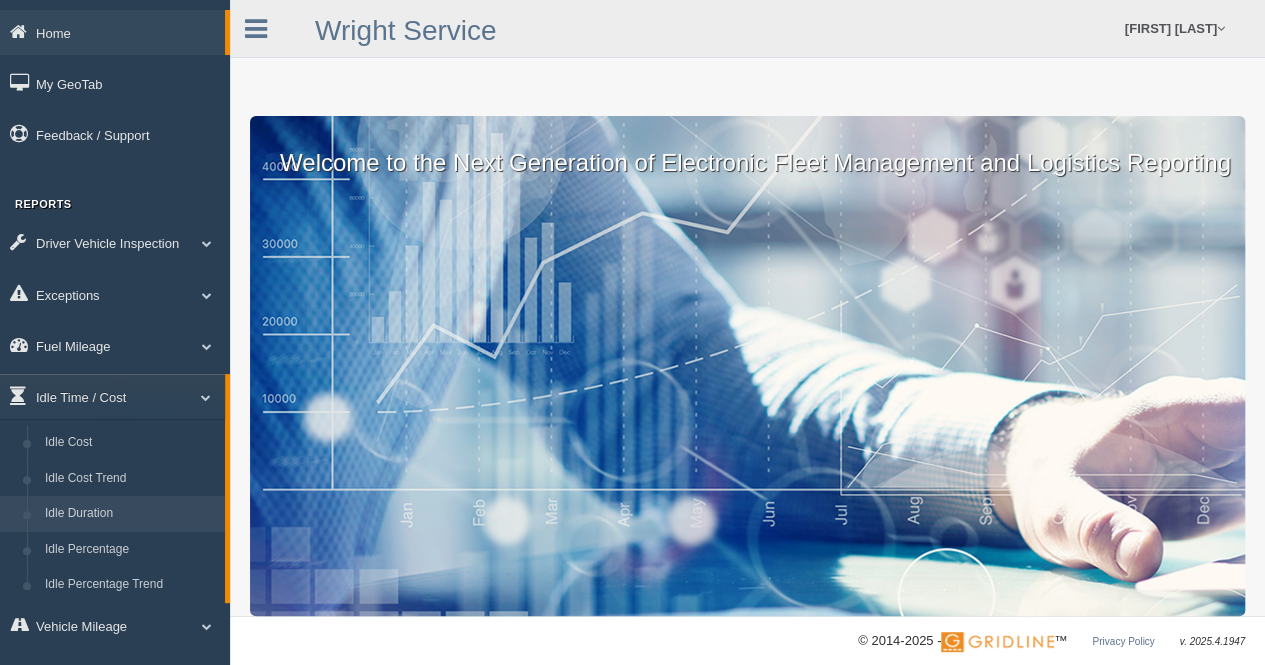 click on "Idle Duration" at bounding box center [130, 514] 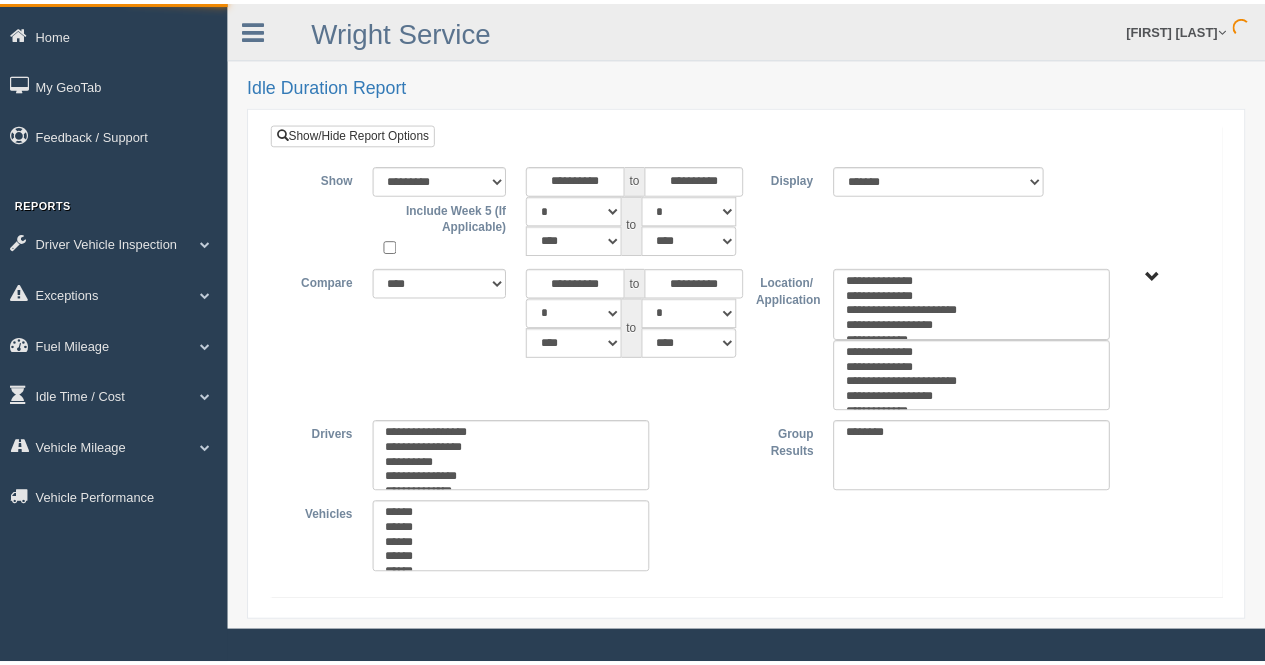 scroll, scrollTop: 0, scrollLeft: 0, axis: both 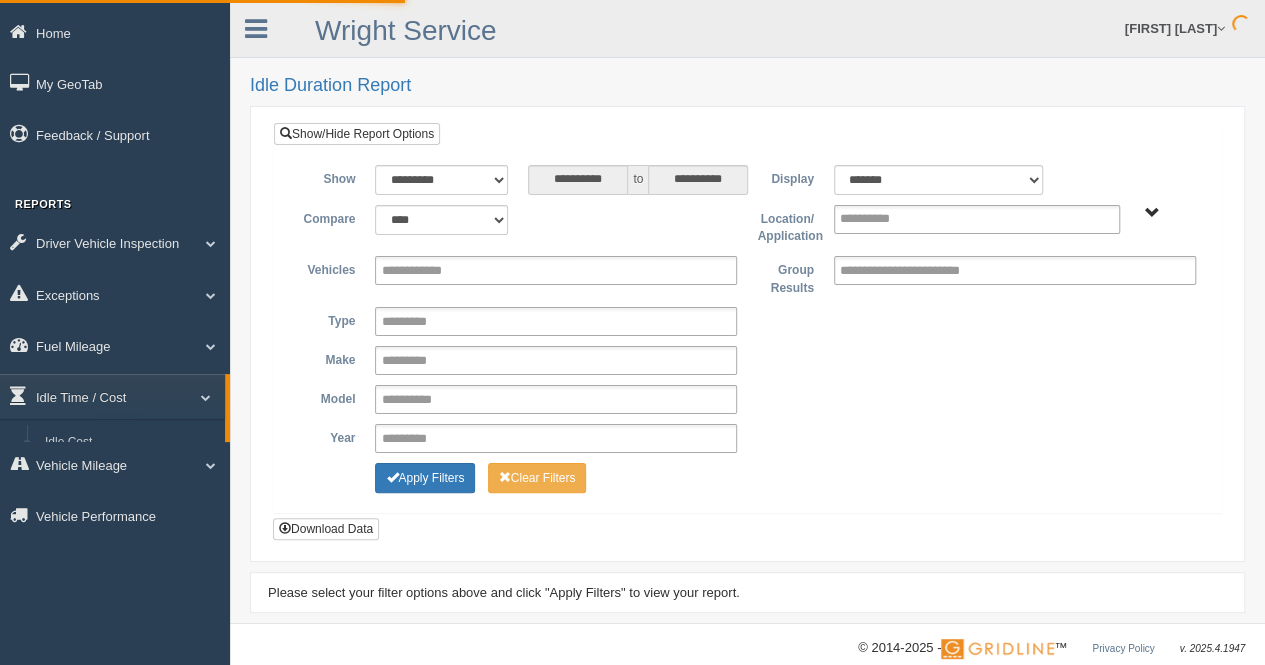 type on "*********" 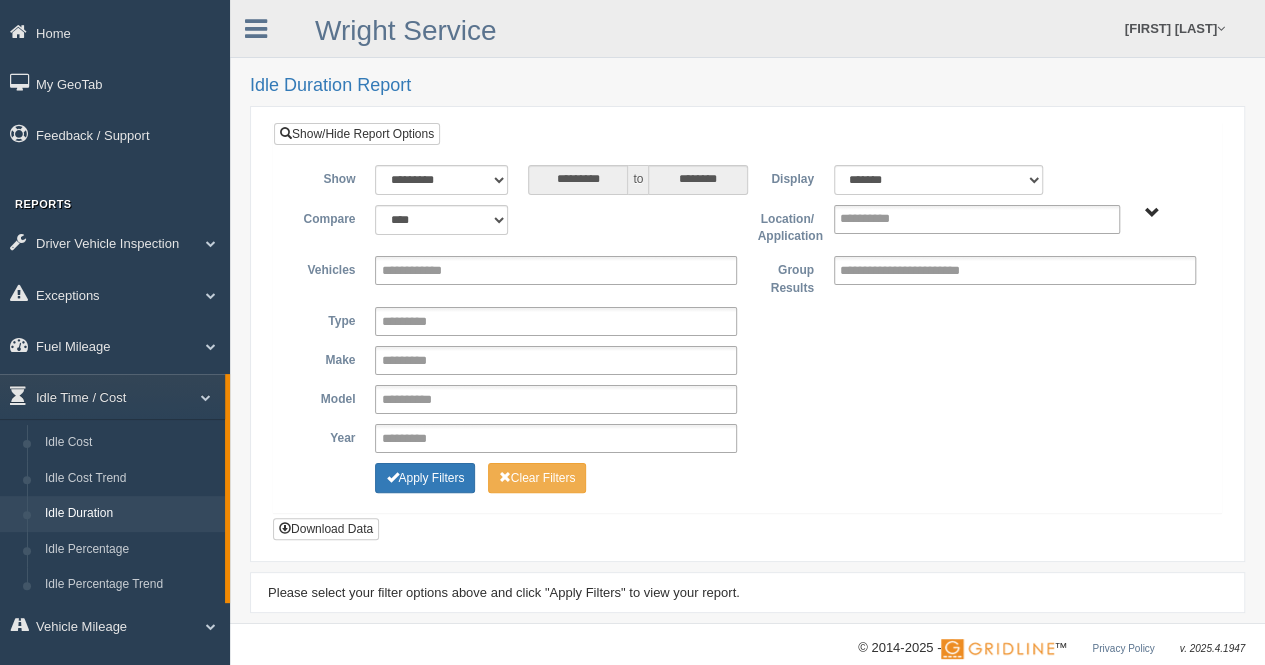 click on "**********" at bounding box center (747, 276) 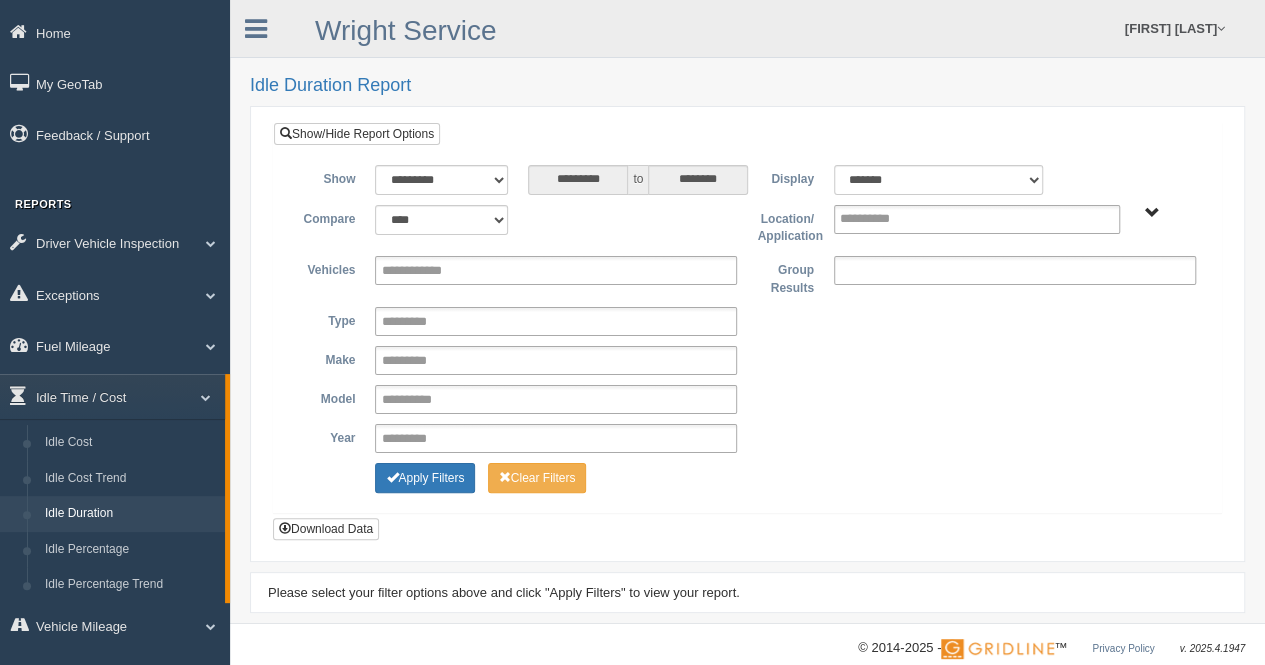 click at bounding box center [927, 270] 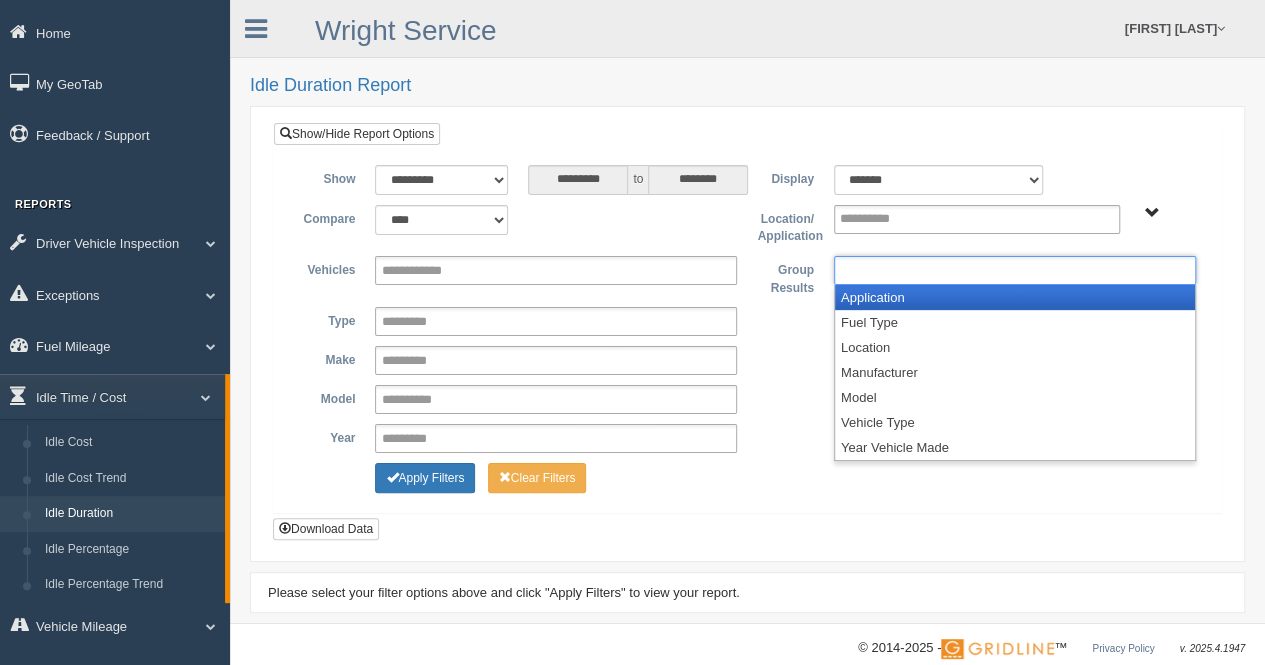 click on "**********" at bounding box center [747, 337] 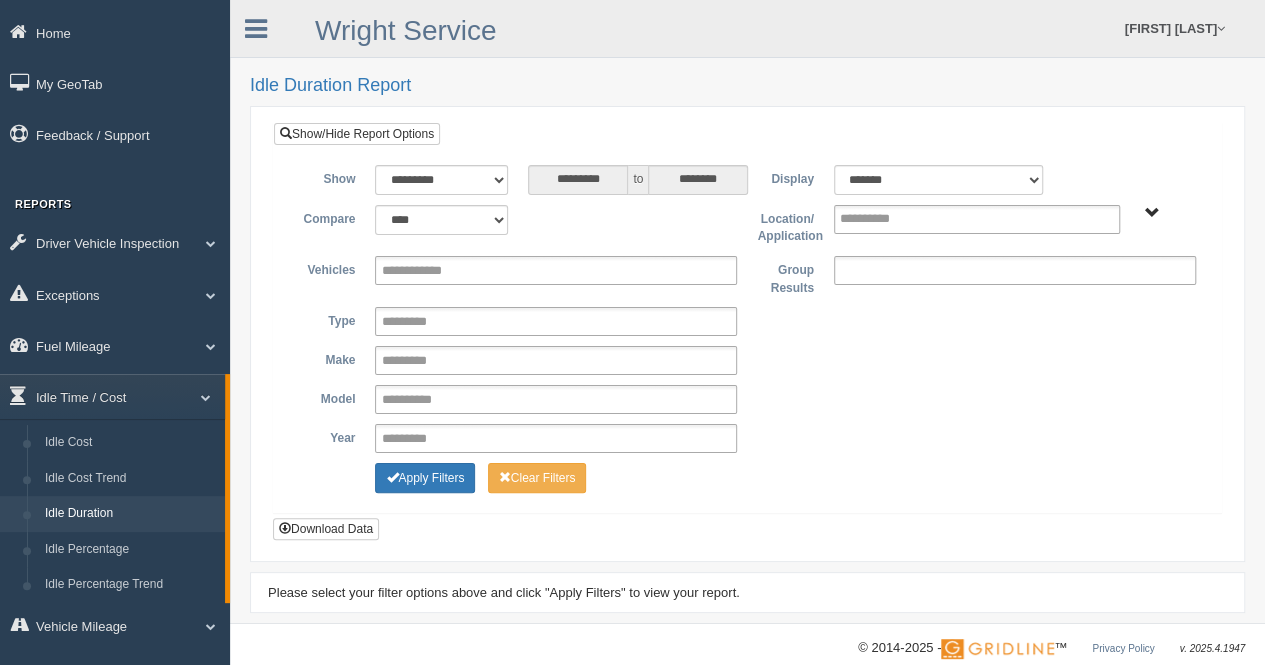 type on "**********" 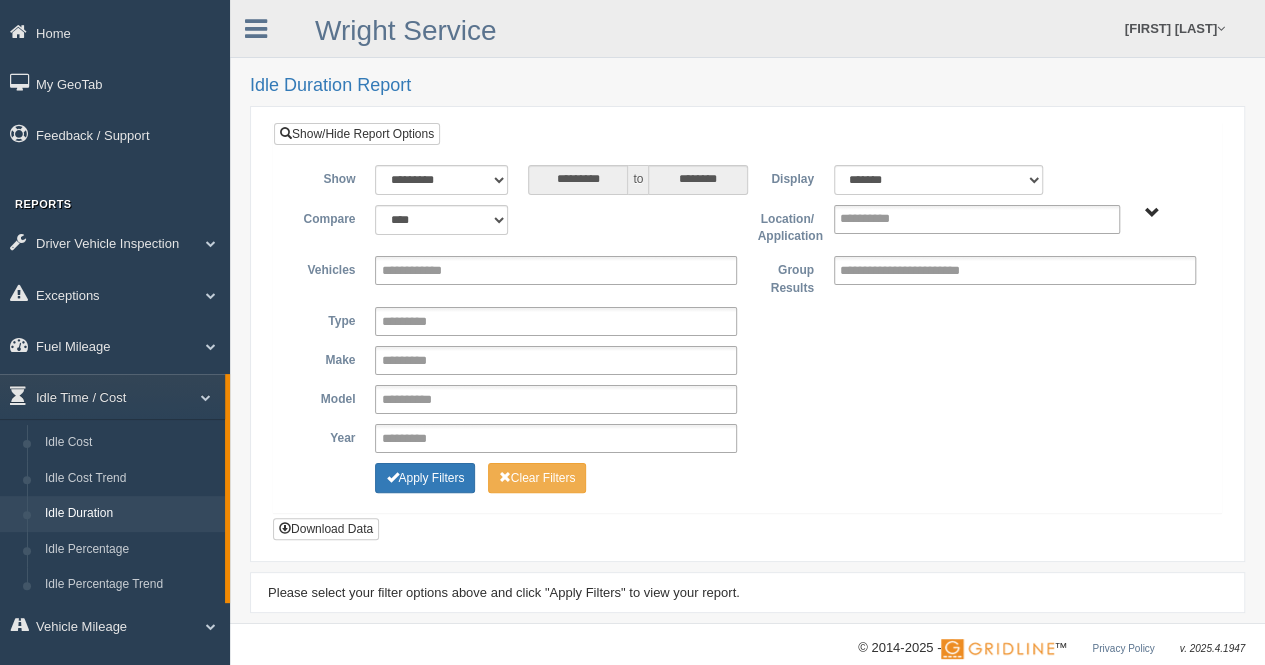 click on "**********" at bounding box center (977, 219) 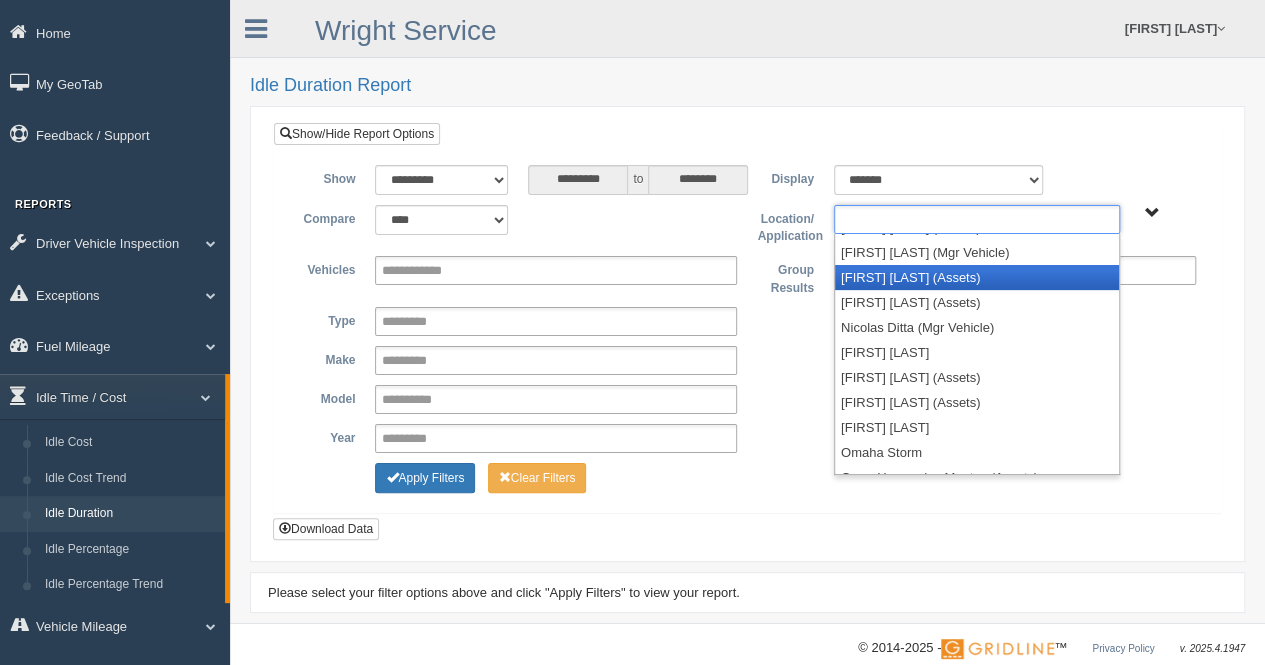 scroll, scrollTop: 19960, scrollLeft: 0, axis: vertical 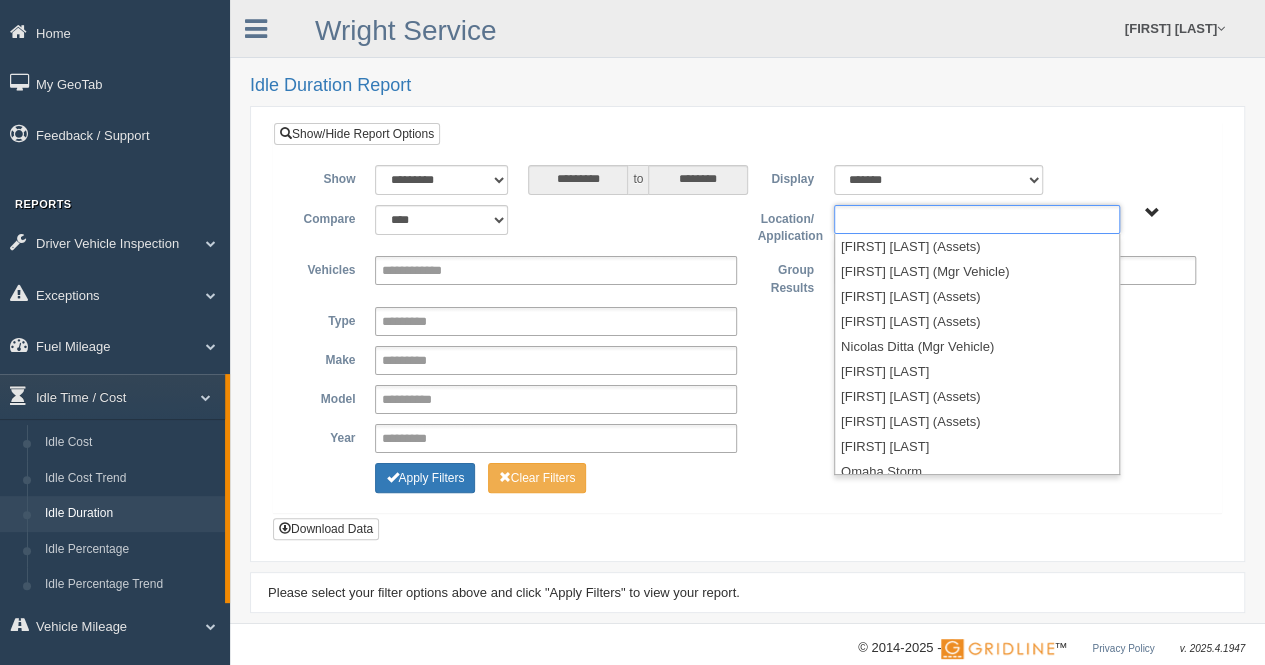 click at bounding box center [977, 219] 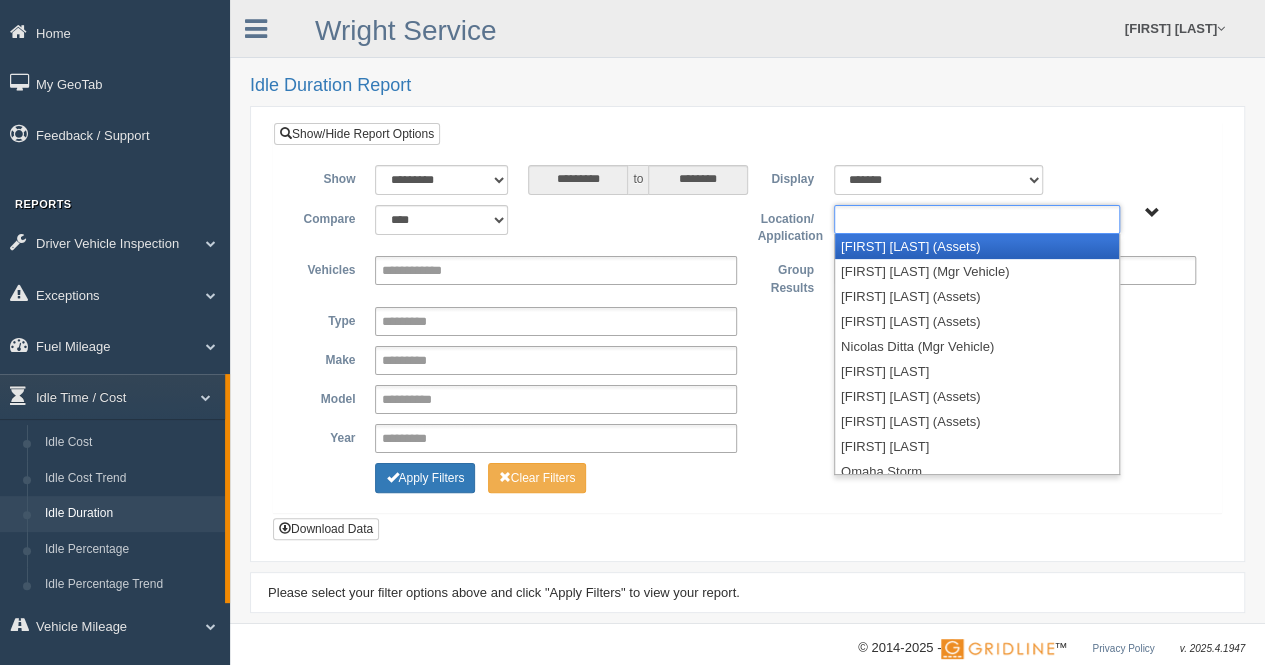 click on "[FIRST] [LAST] (Assets)" at bounding box center (977, 246) 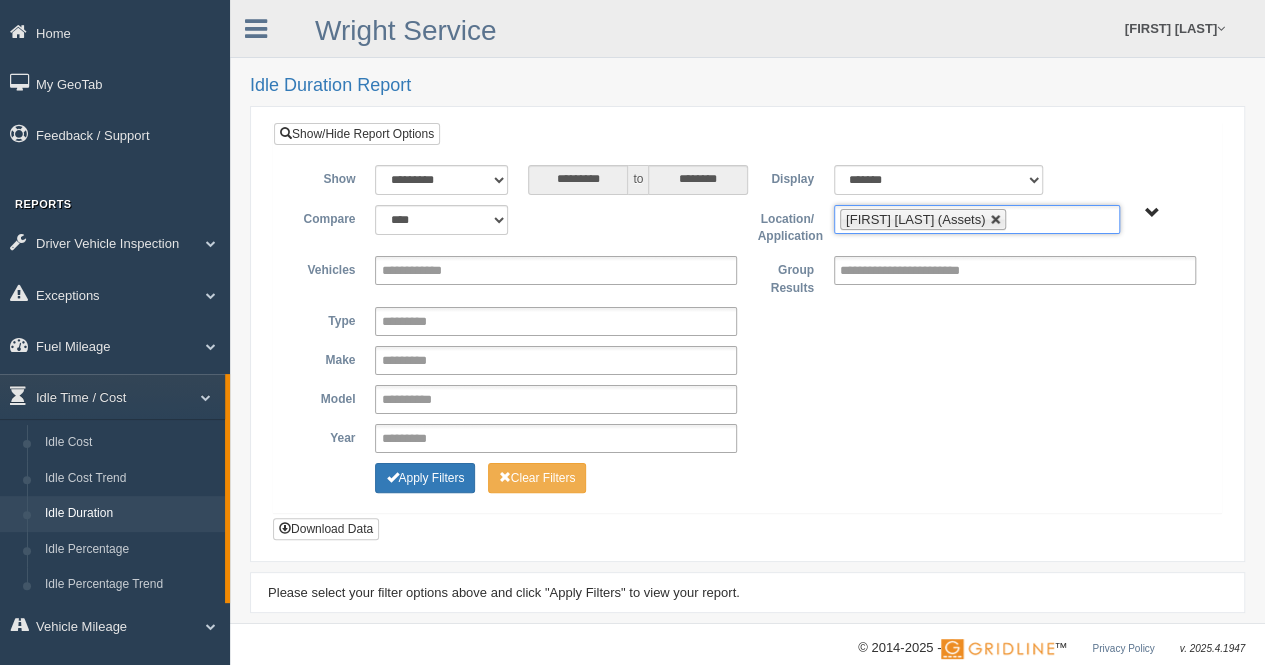 click at bounding box center [996, 220] 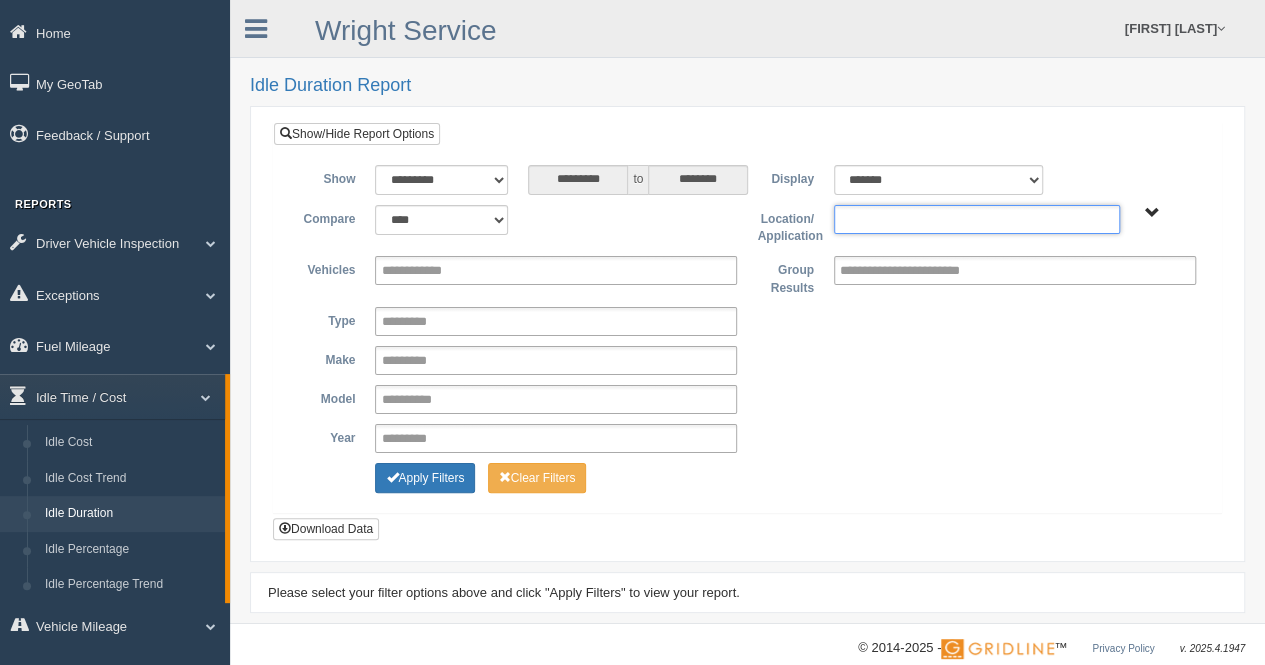click at bounding box center (977, 219) 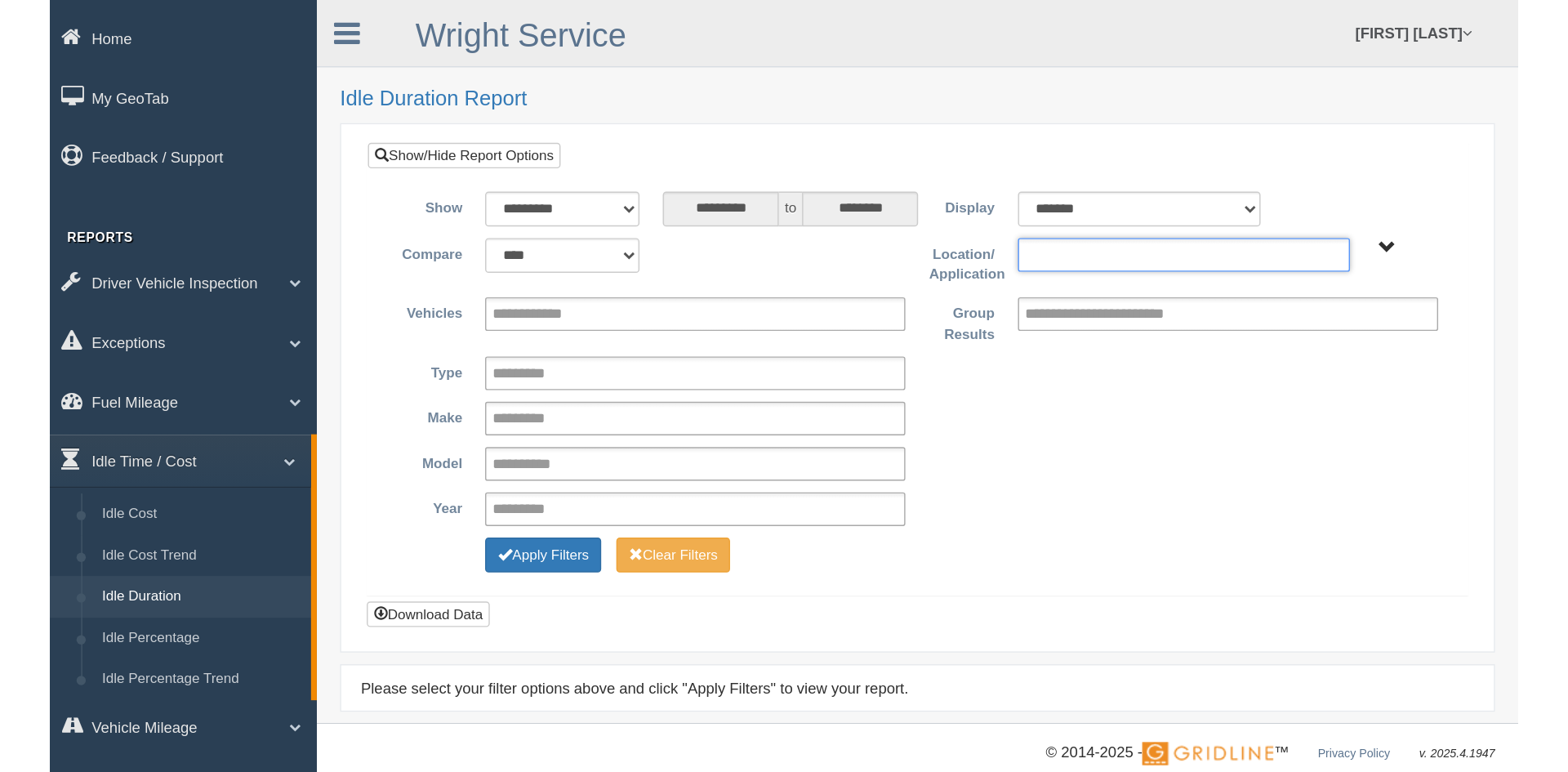 scroll, scrollTop: 0, scrollLeft: 0, axis: both 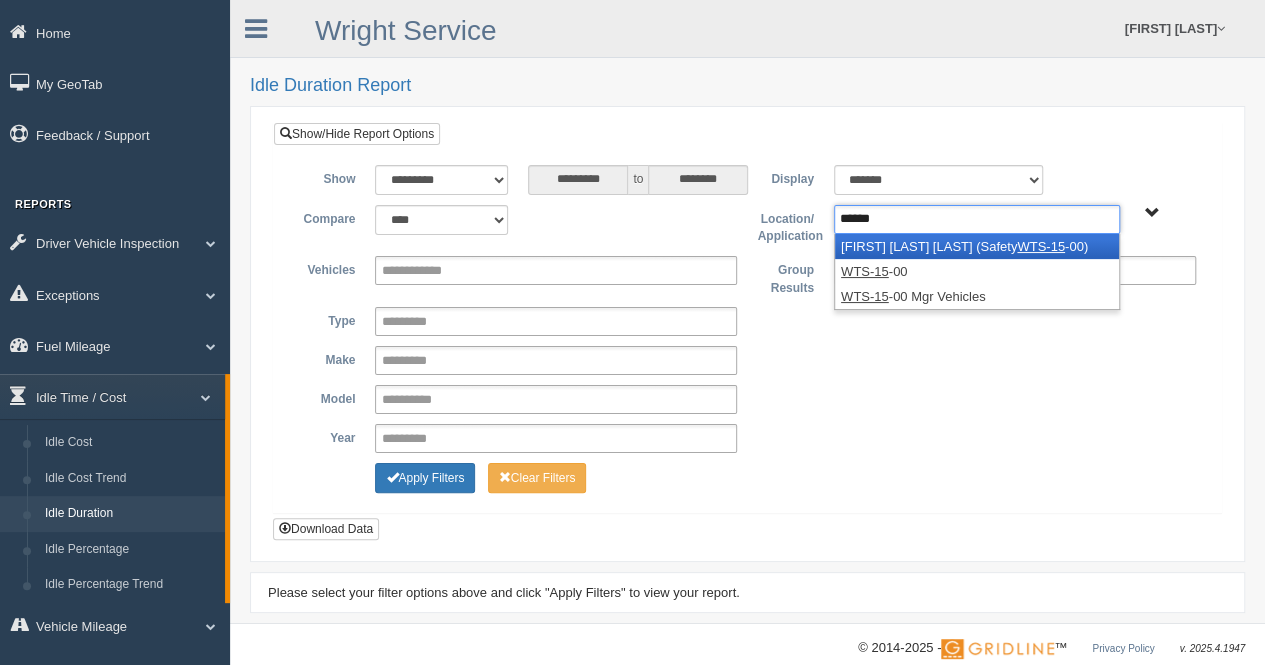 click on "**********" at bounding box center (747, 359) 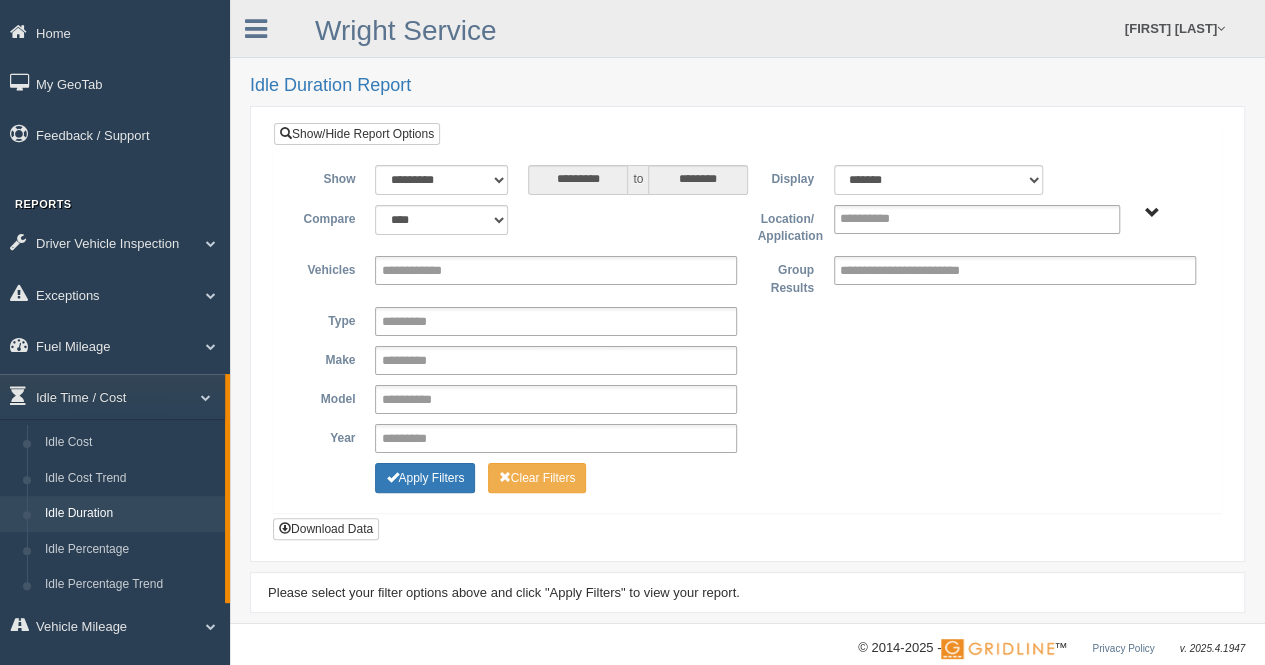 click on "**********" at bounding box center [441, 180] 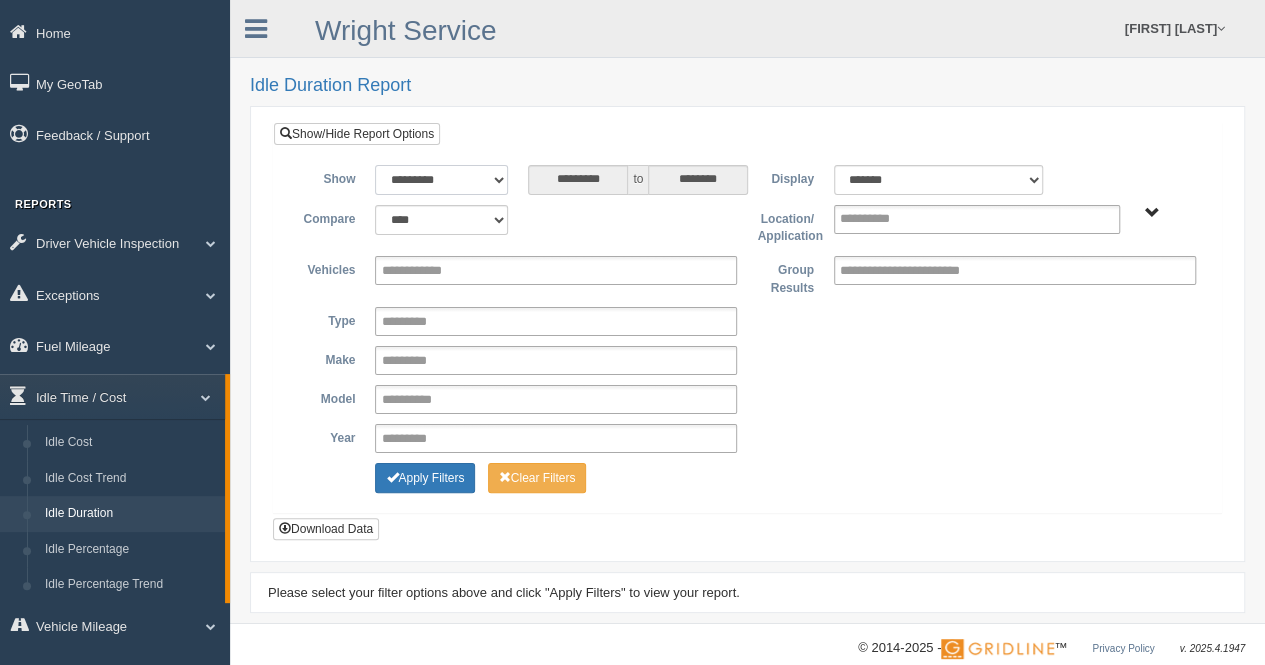 drag, startPoint x: 506, startPoint y: 181, endPoint x: 492, endPoint y: 175, distance: 15.231546 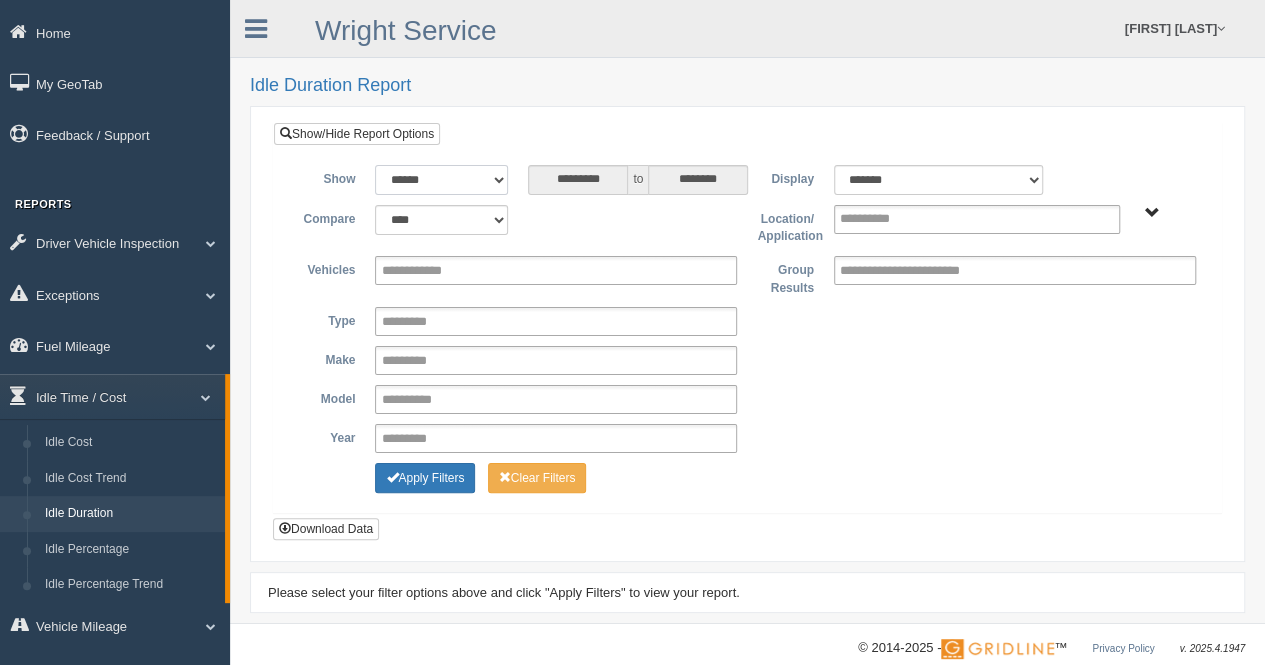 click on "**********" at bounding box center (441, 180) 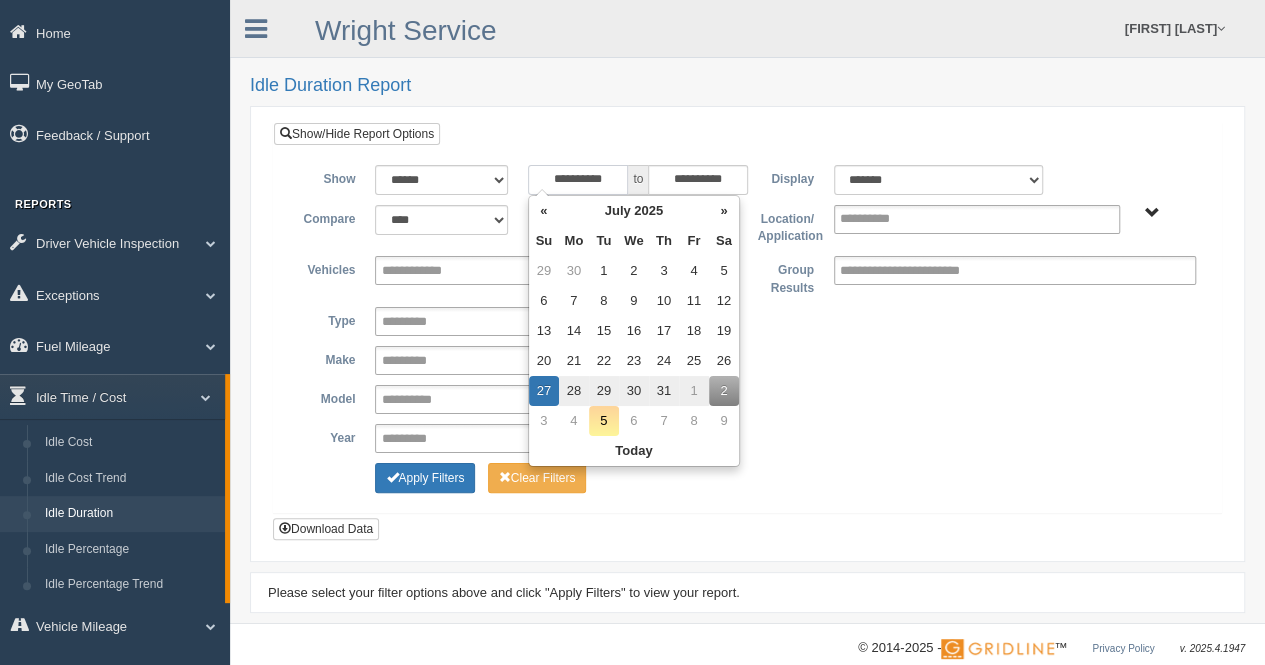 click on "**********" at bounding box center [578, 180] 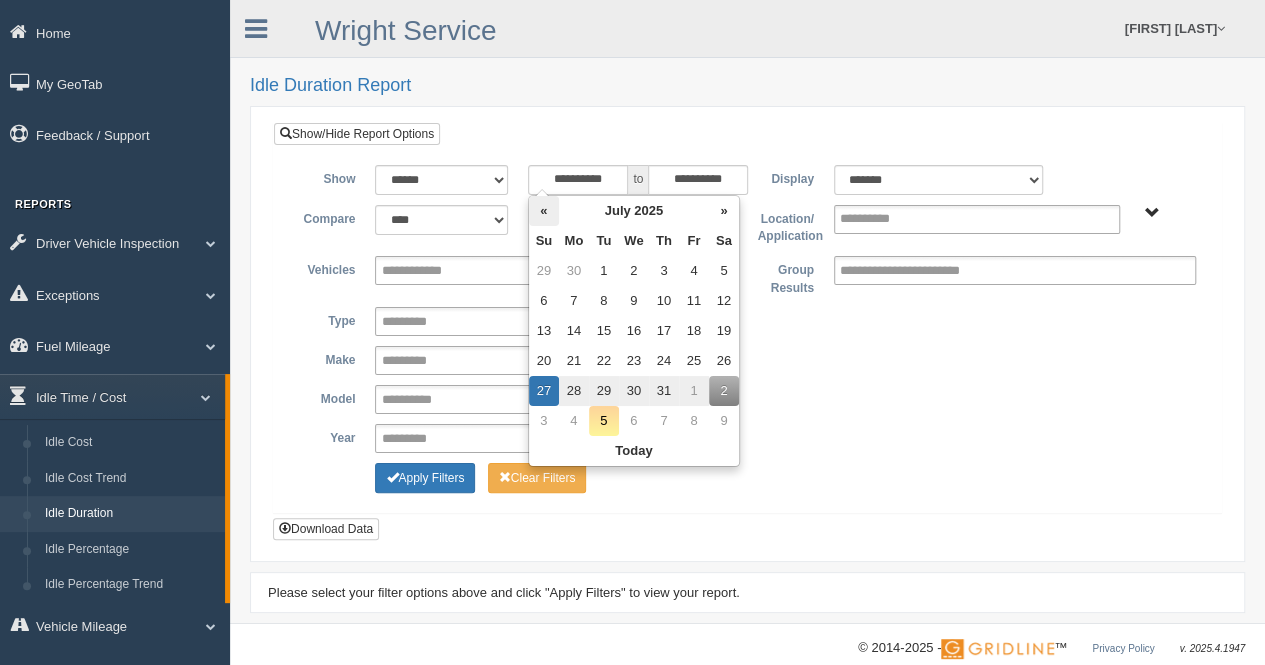 click on "«" at bounding box center [544, 211] 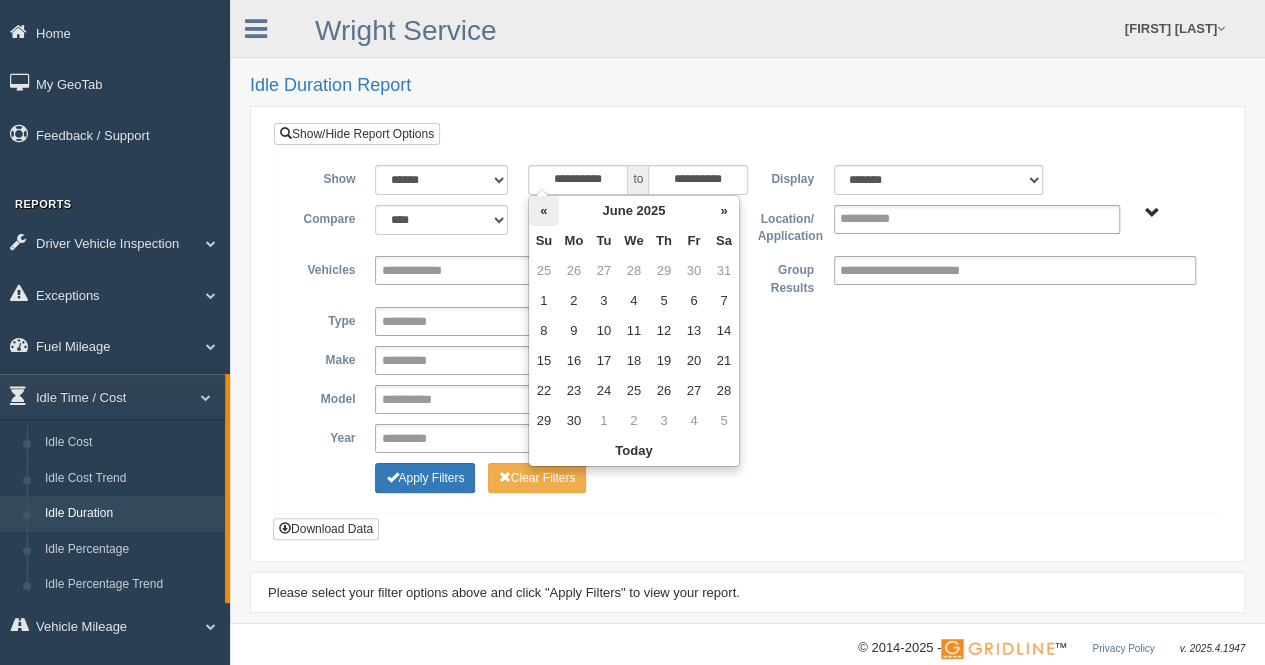 click on "«" at bounding box center (544, 211) 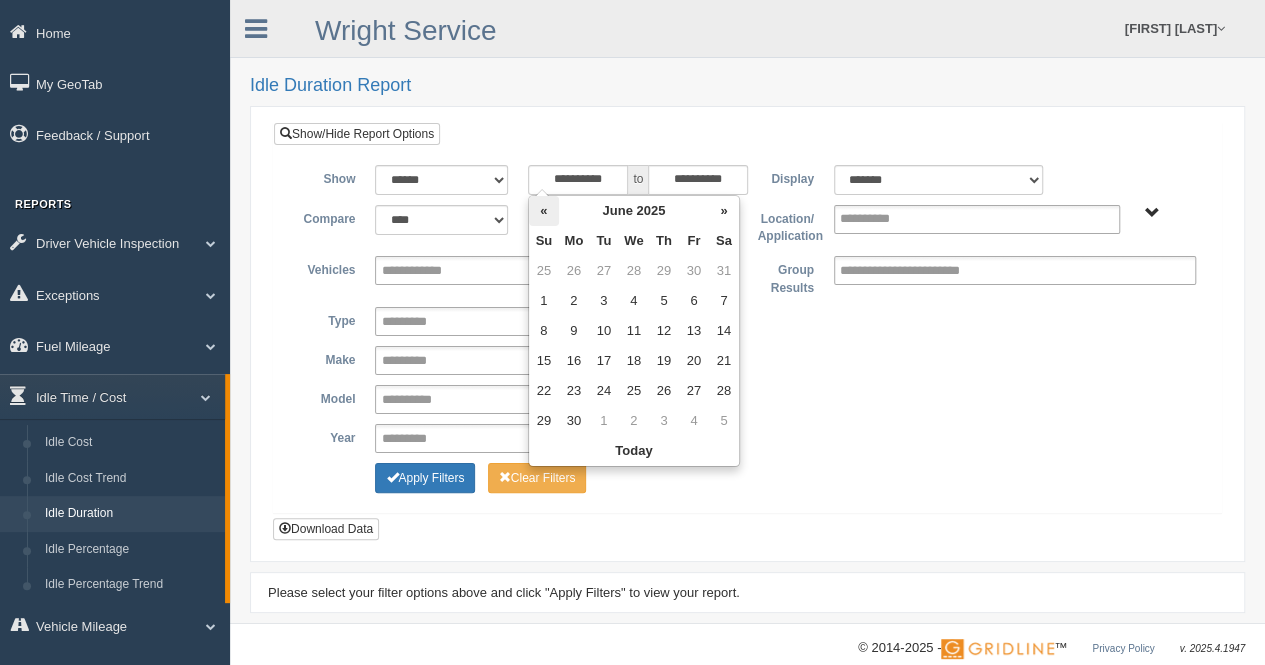 click on "«" at bounding box center [544, 211] 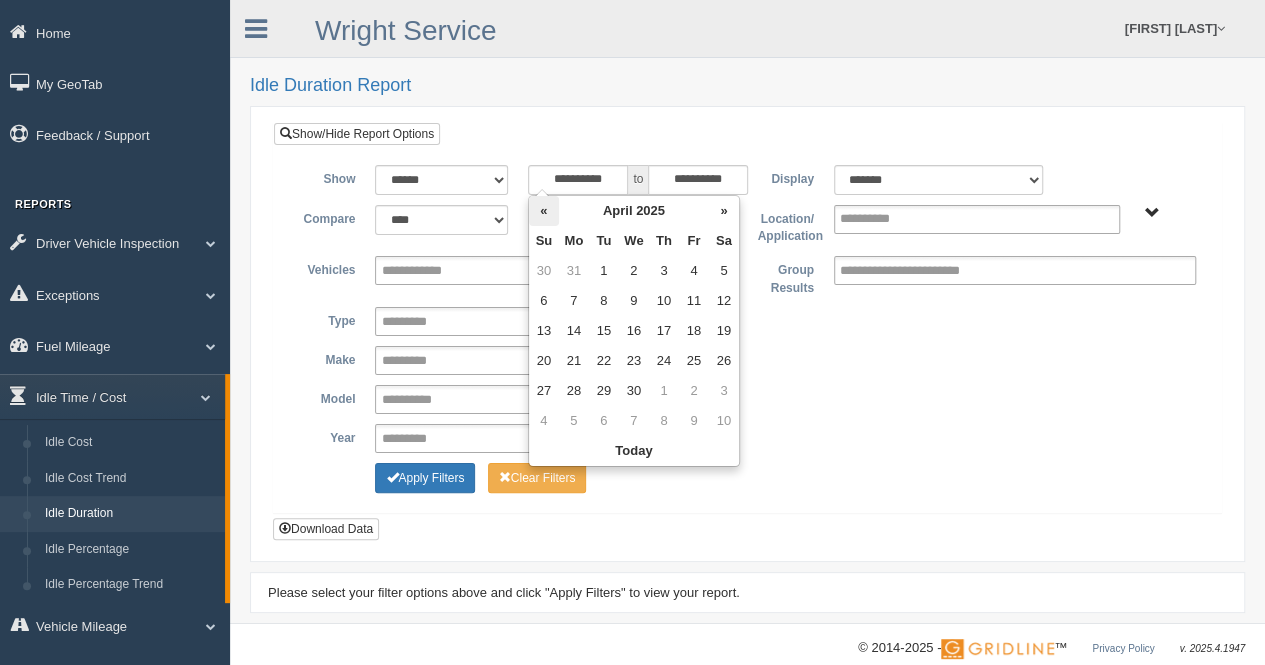 click on "«" at bounding box center (544, 211) 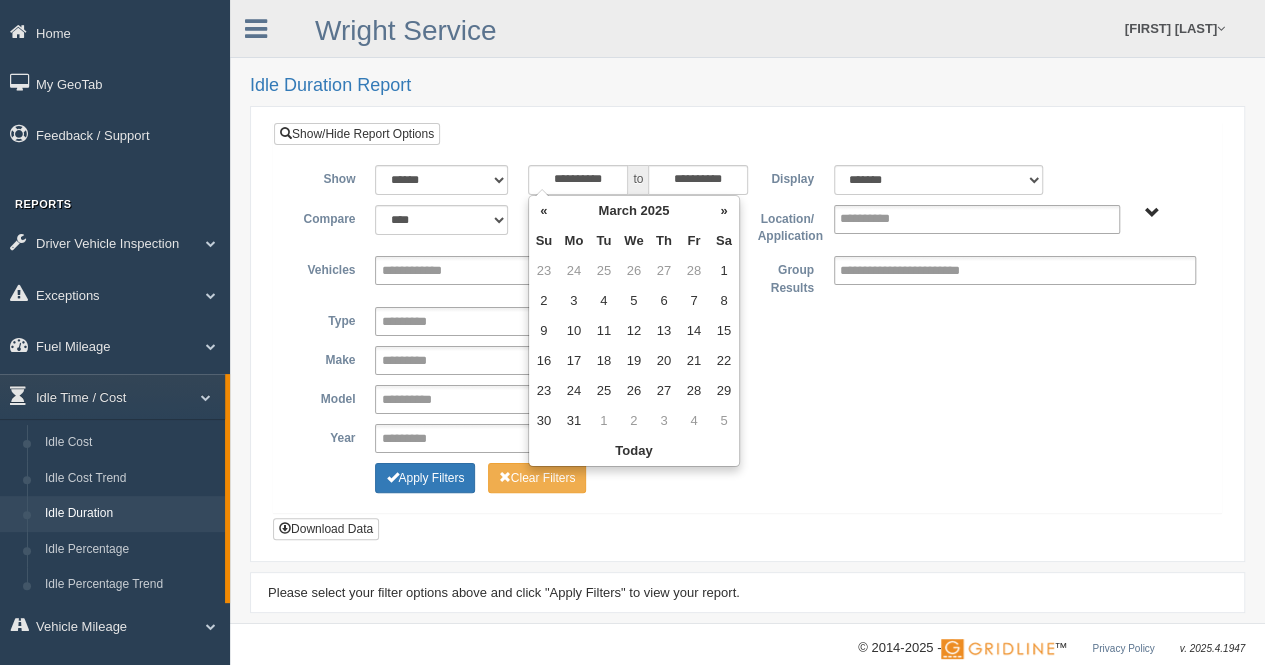 click on "«" at bounding box center [544, 211] 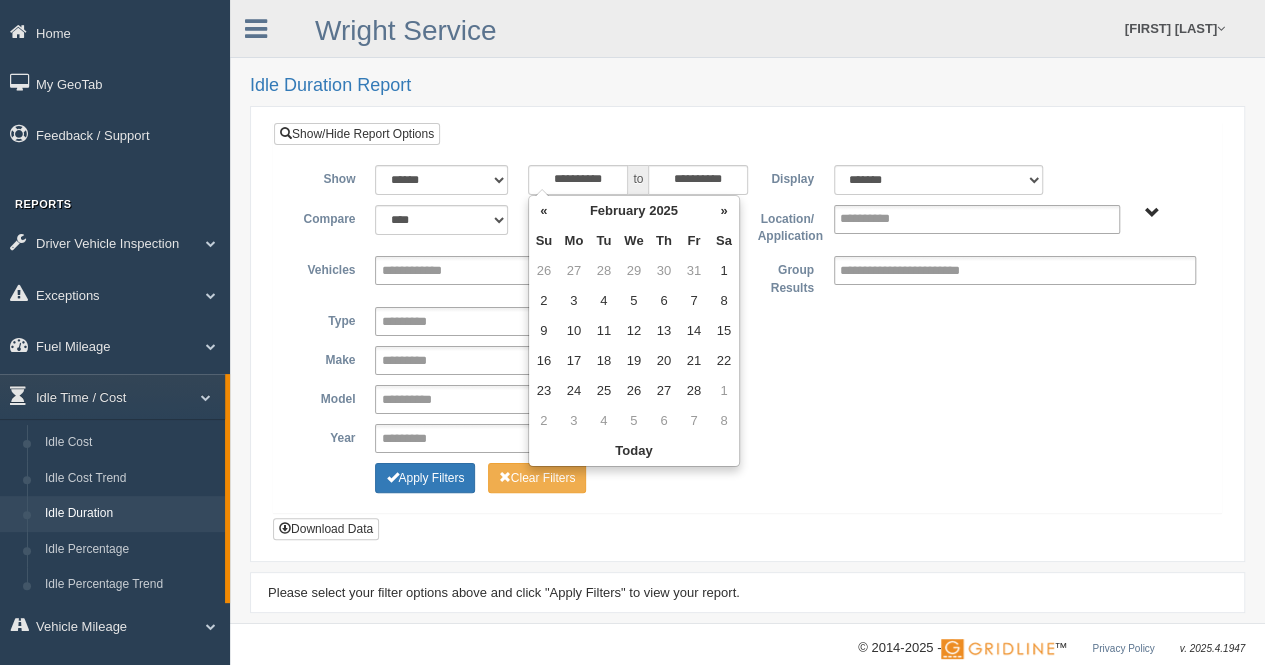 click on "«" at bounding box center (544, 211) 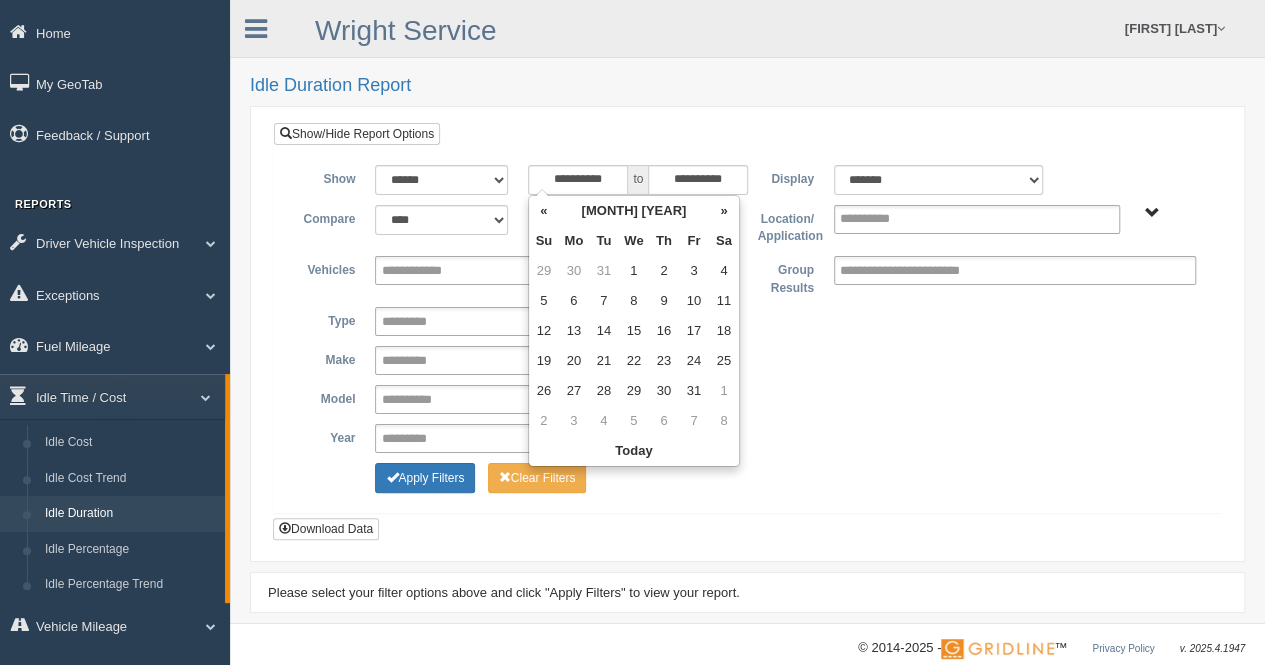 click on "«" at bounding box center (544, 211) 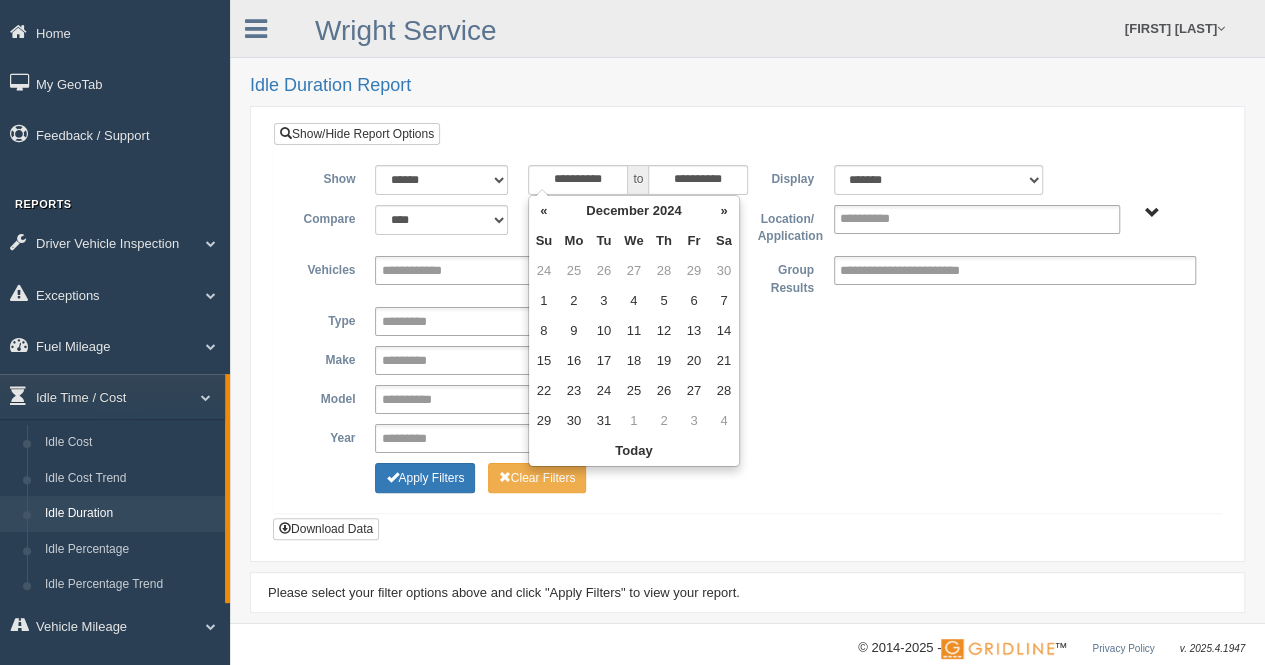 click on "«" at bounding box center (544, 211) 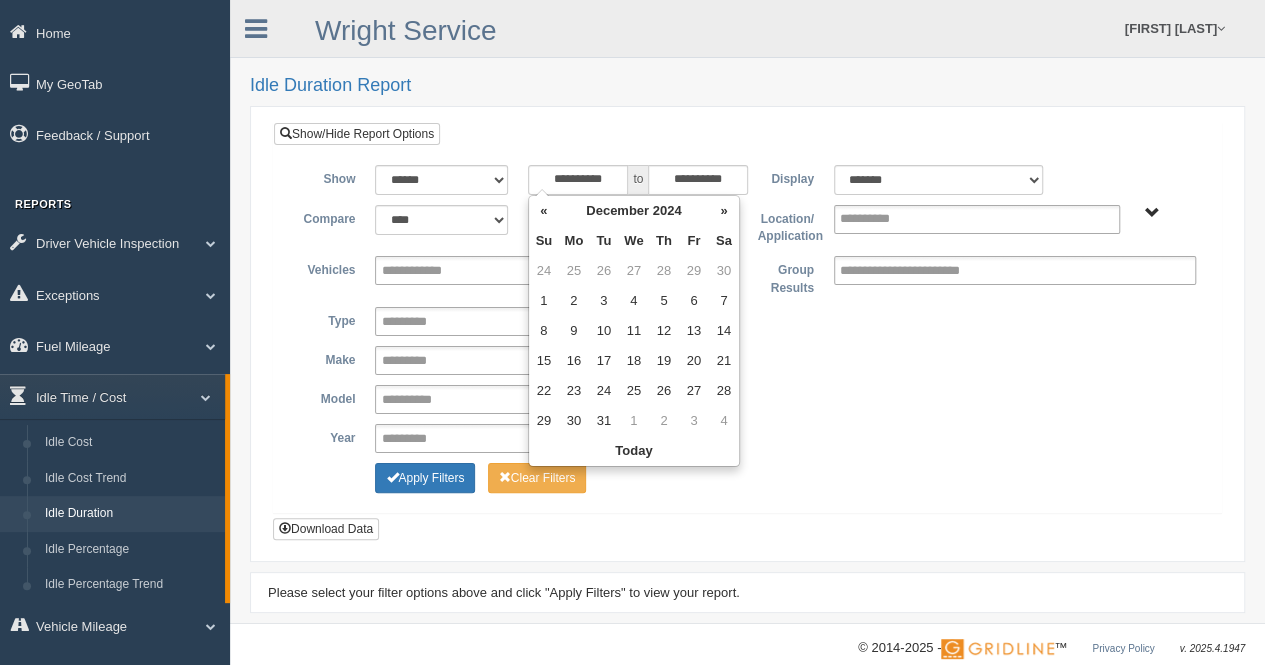 click on "«" at bounding box center (544, 211) 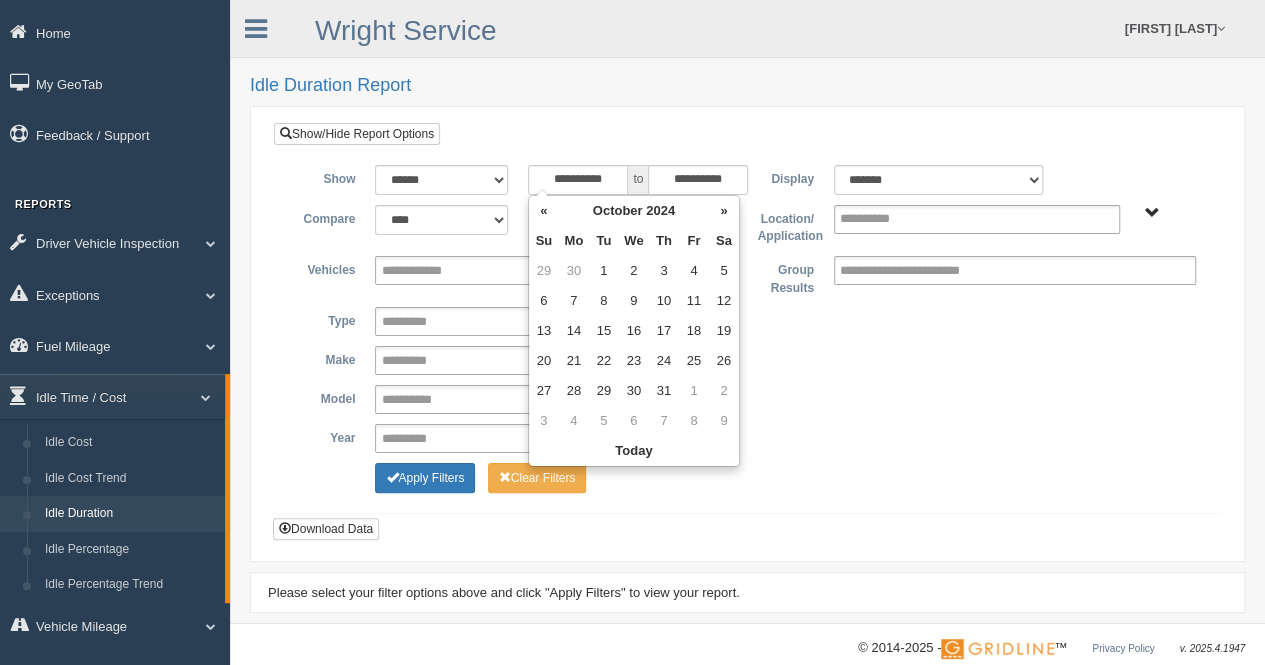 click on "«" at bounding box center (544, 211) 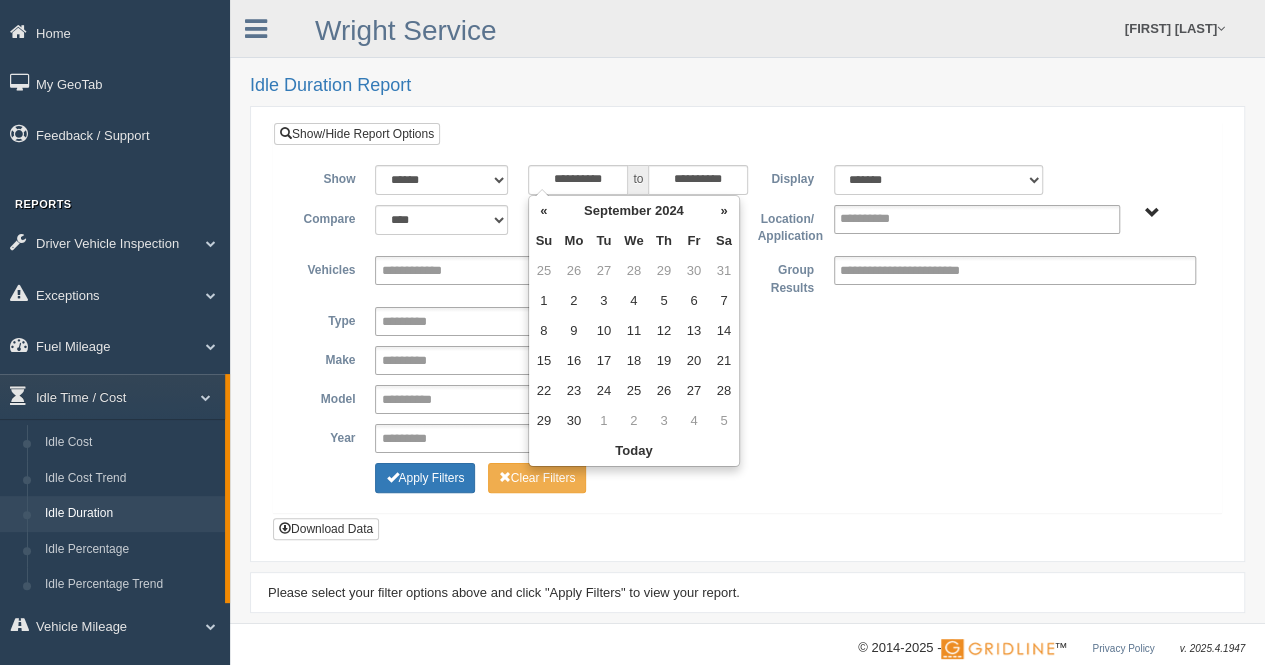 click on "«" at bounding box center (544, 211) 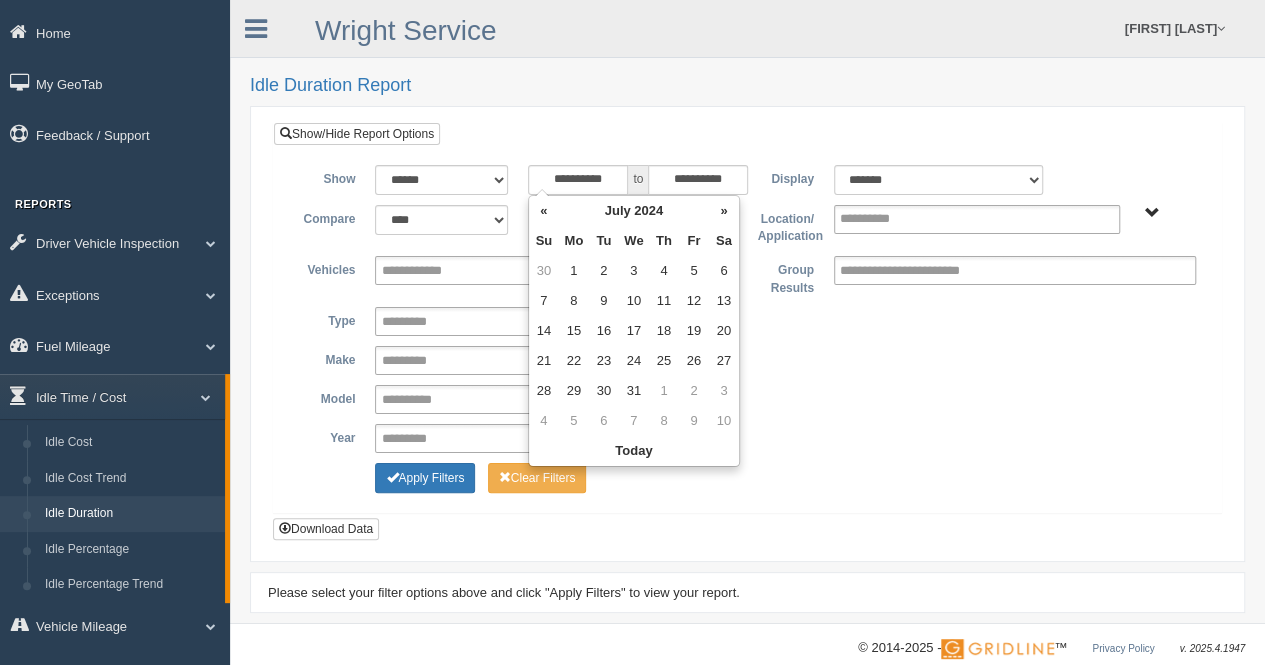 click on "«" at bounding box center (544, 211) 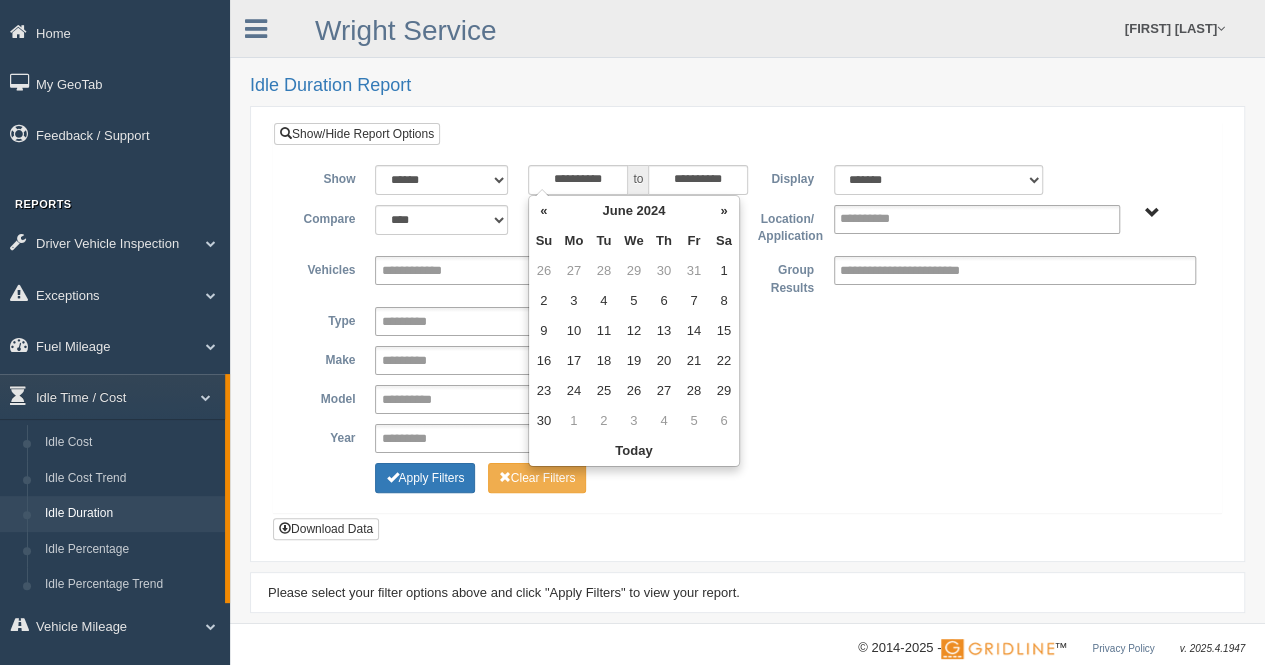 click on "«" at bounding box center [544, 211] 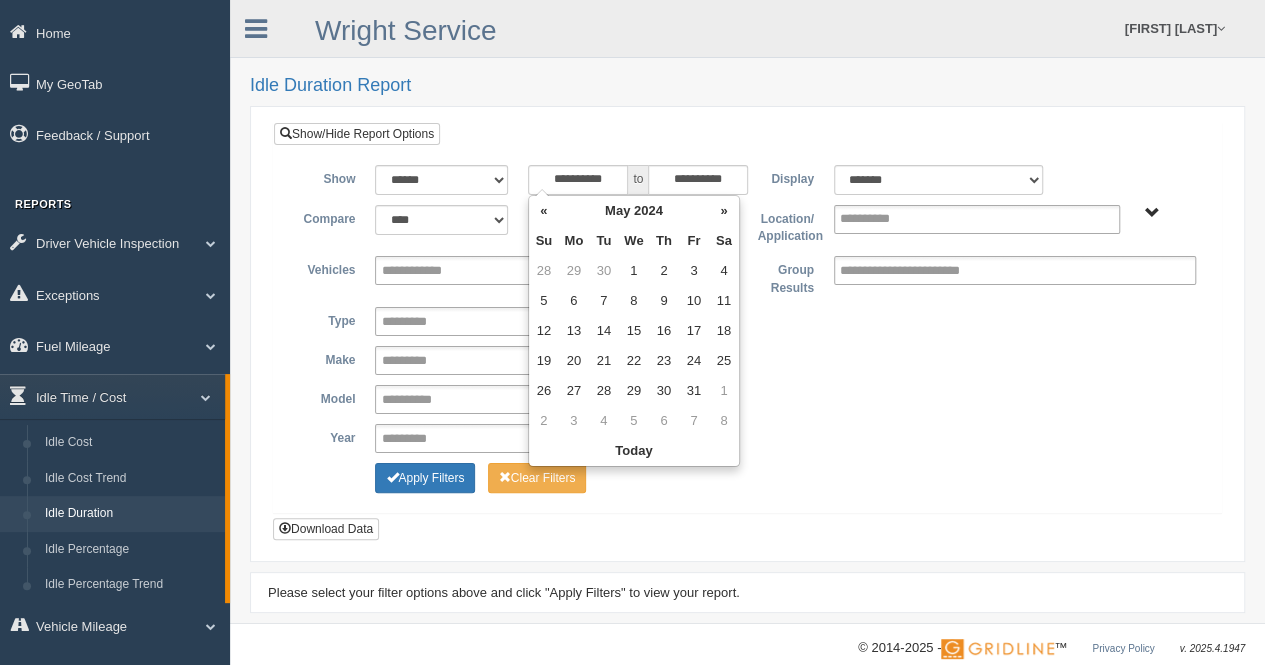 click on "«" at bounding box center (544, 211) 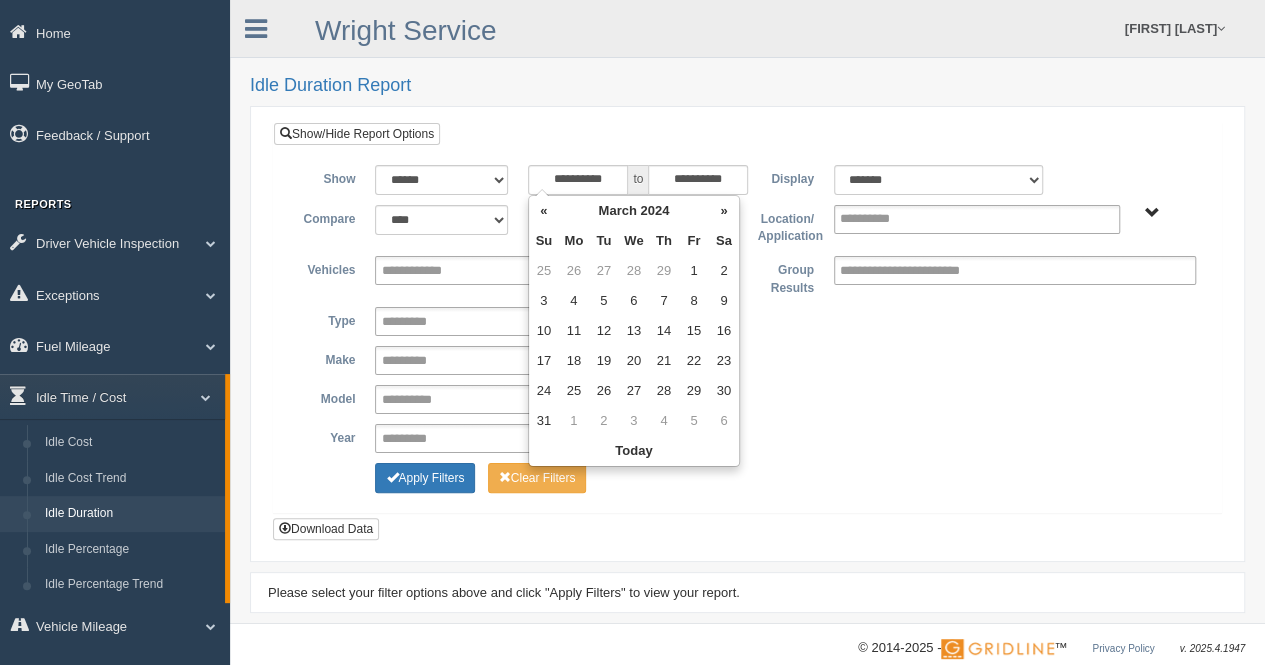 click on "«" at bounding box center (544, 211) 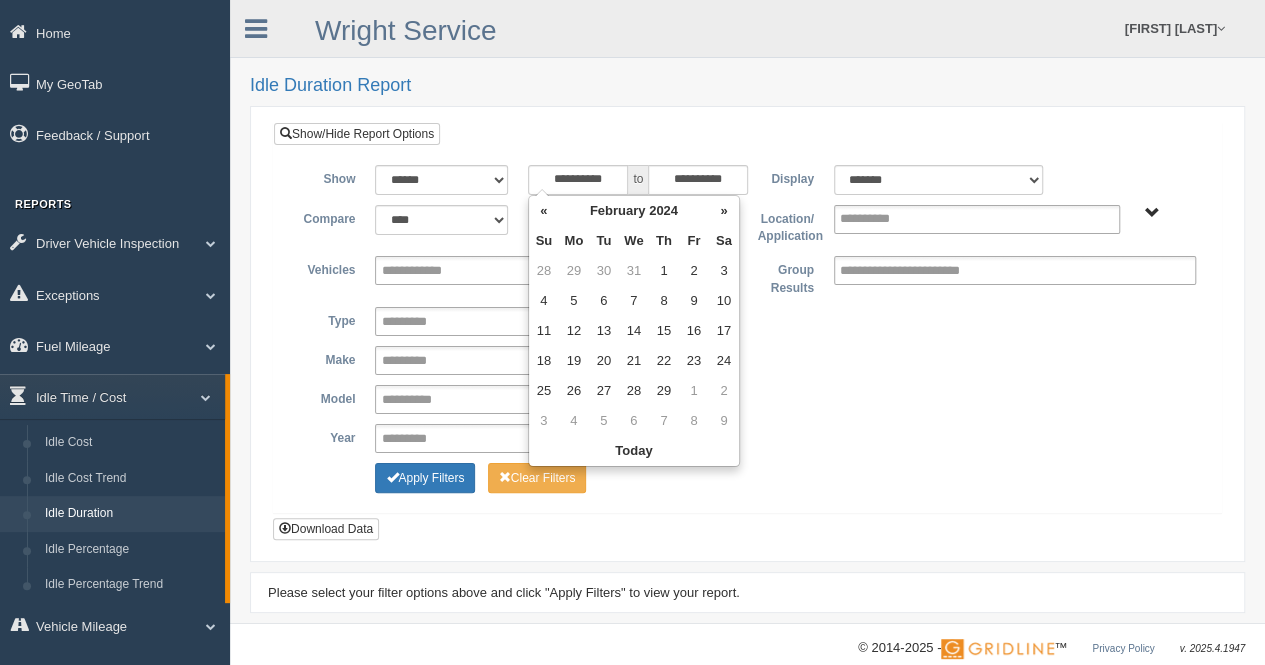 click on "«" at bounding box center (544, 211) 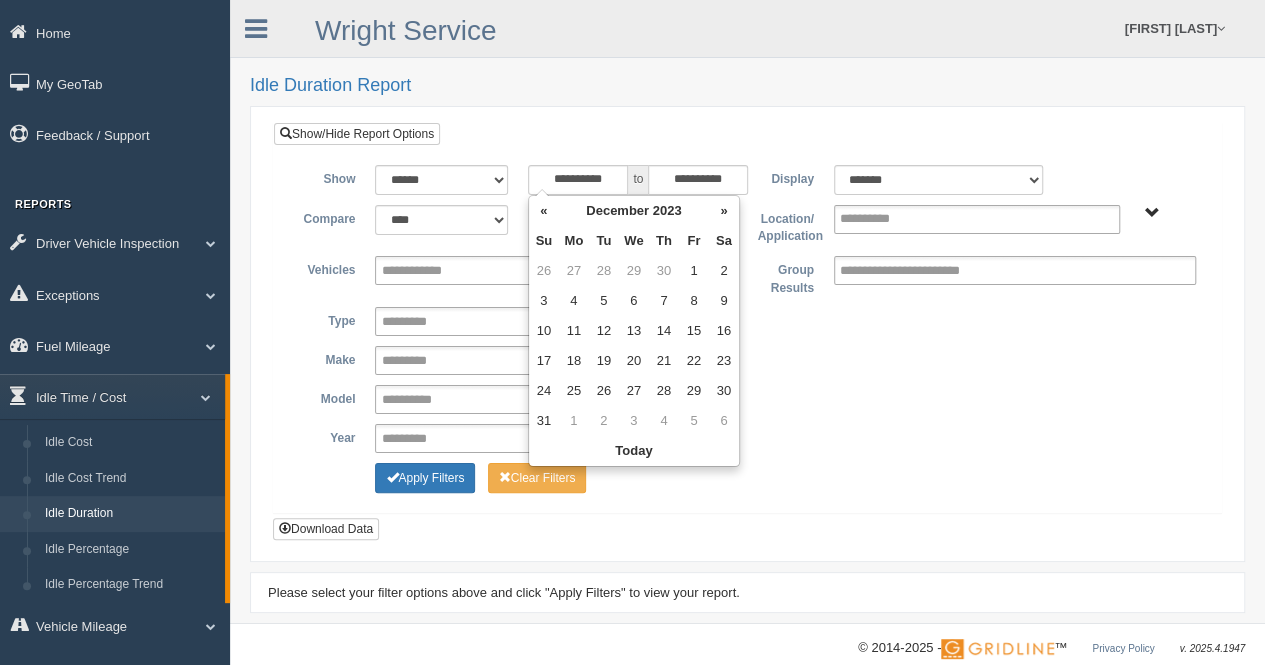 click on "«" at bounding box center (544, 211) 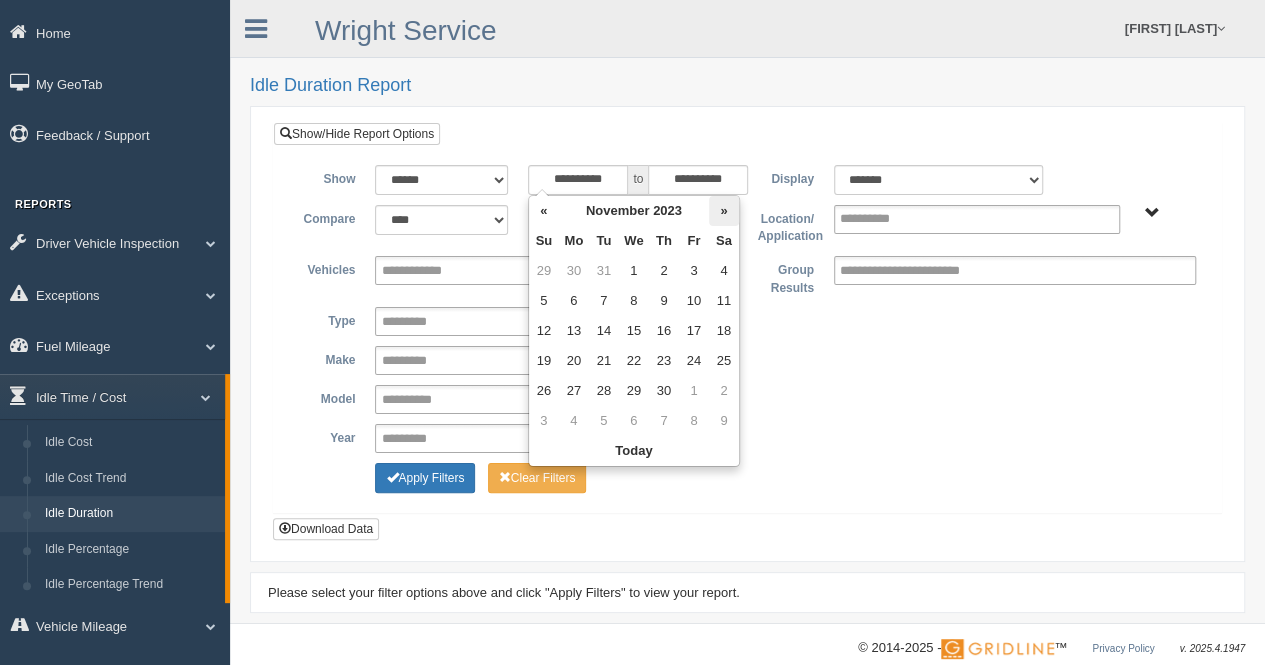 click on "»" at bounding box center (724, 211) 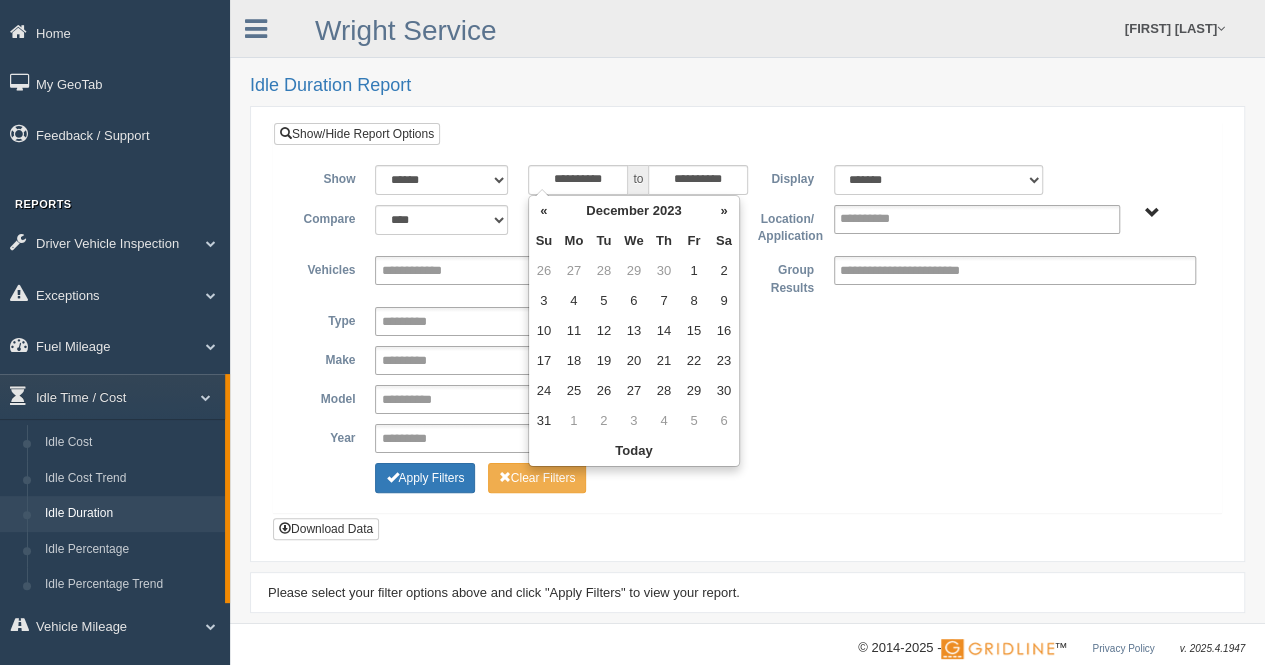 click on "»" at bounding box center [724, 211] 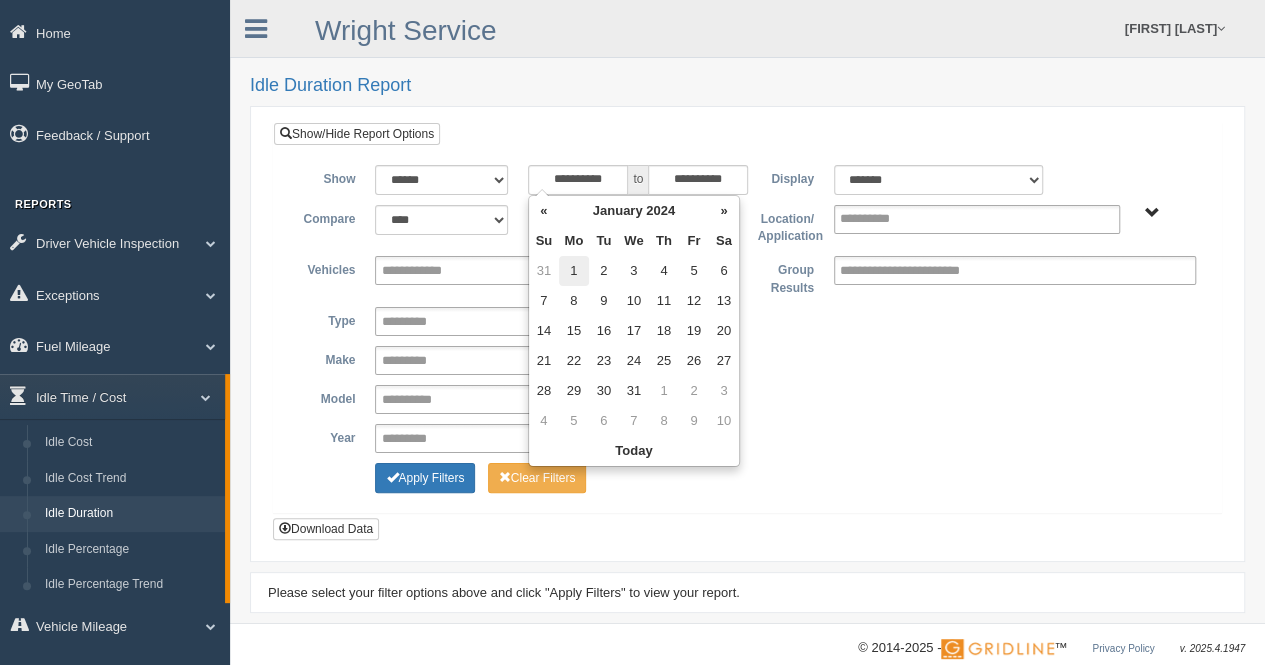 click on "1" at bounding box center (574, 271) 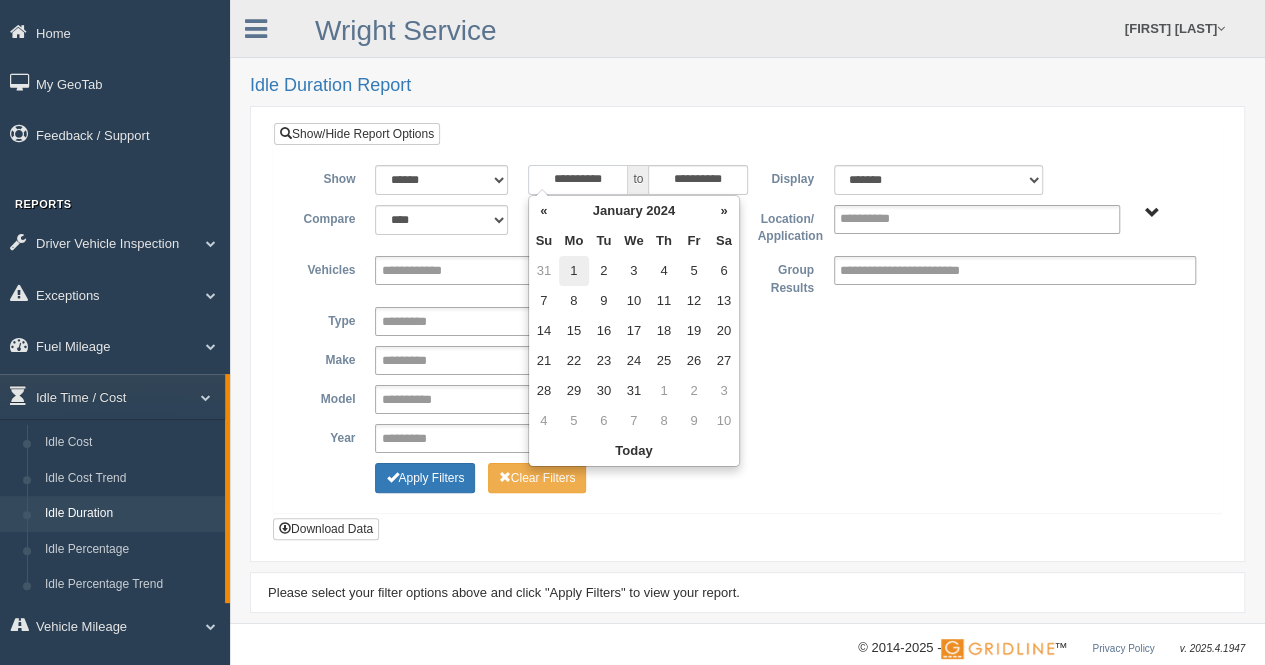 type on "**********" 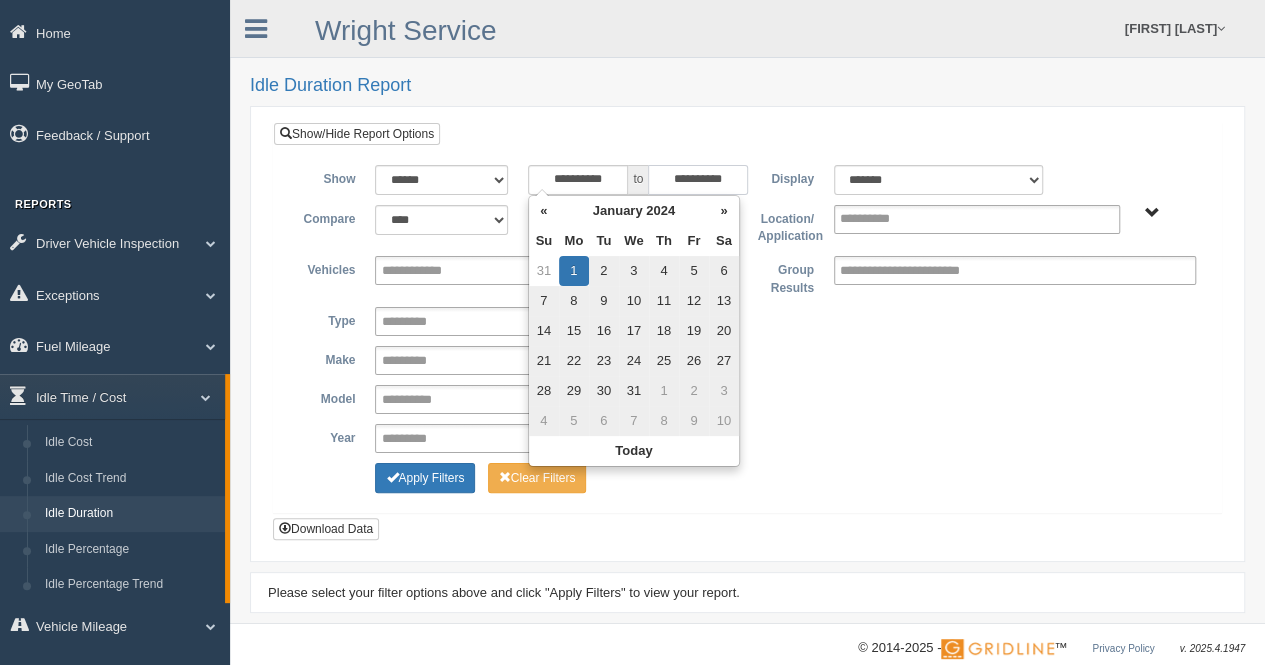 click on "**********" at bounding box center [698, 180] 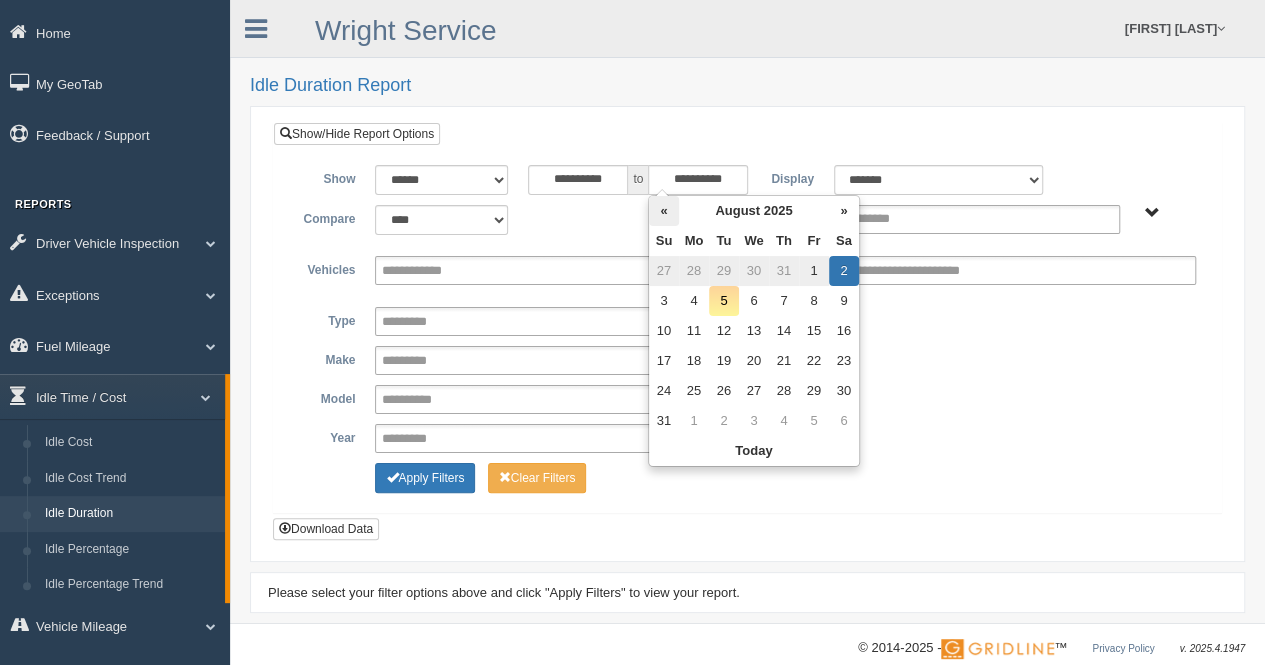 click on "«" at bounding box center [664, 211] 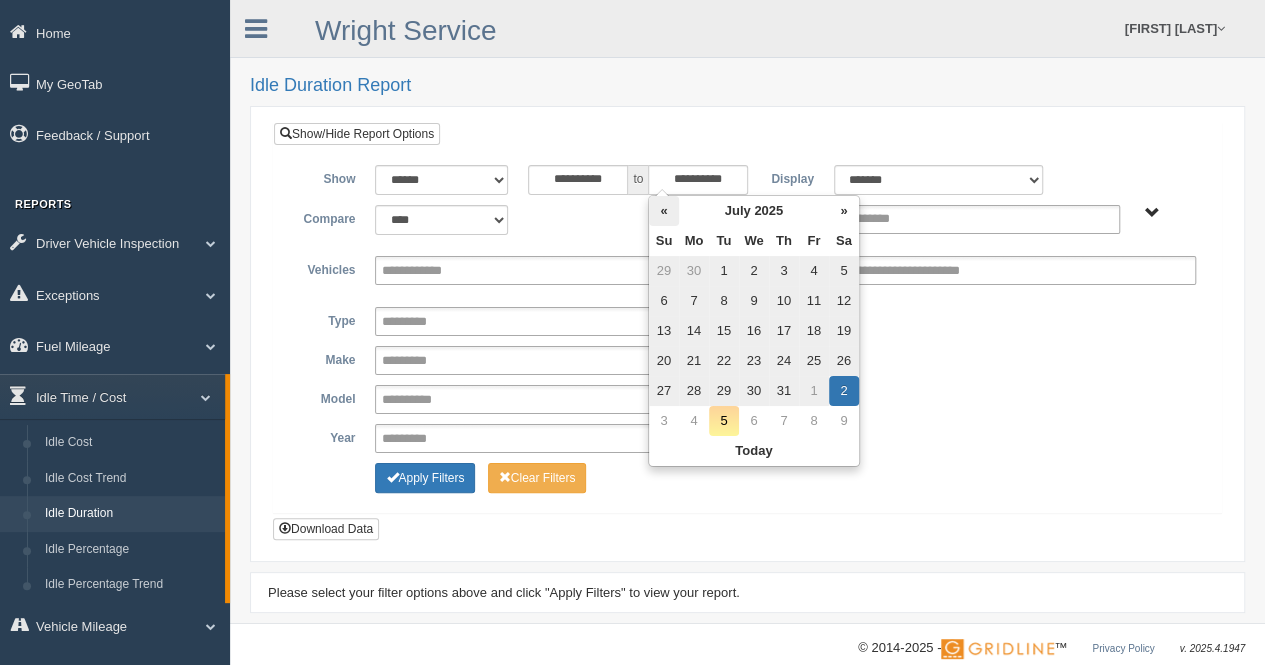 click on "«" at bounding box center (664, 211) 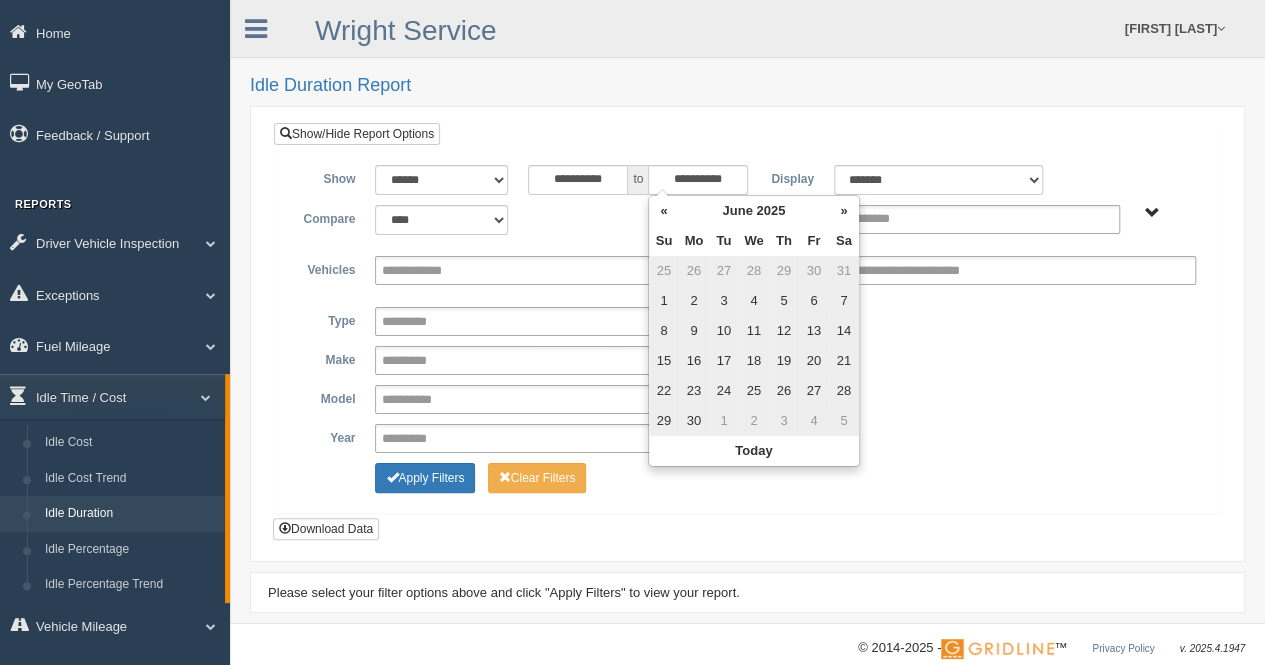 click on "«" at bounding box center [664, 211] 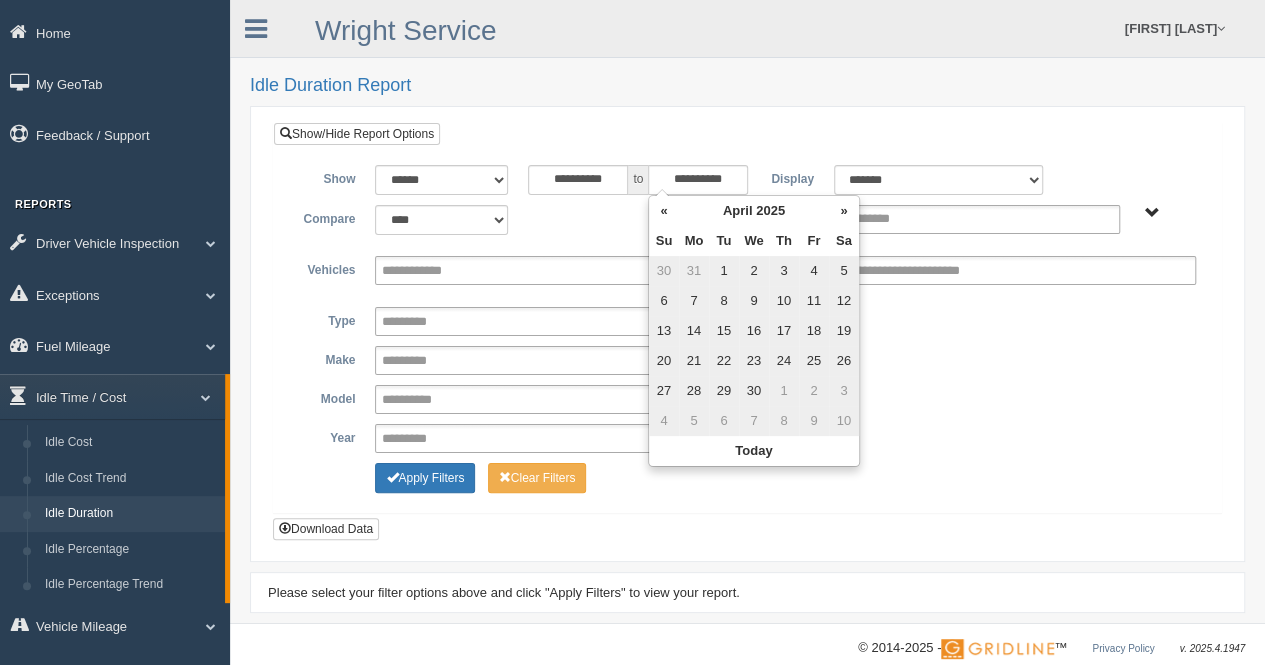 click on "«" at bounding box center [664, 211] 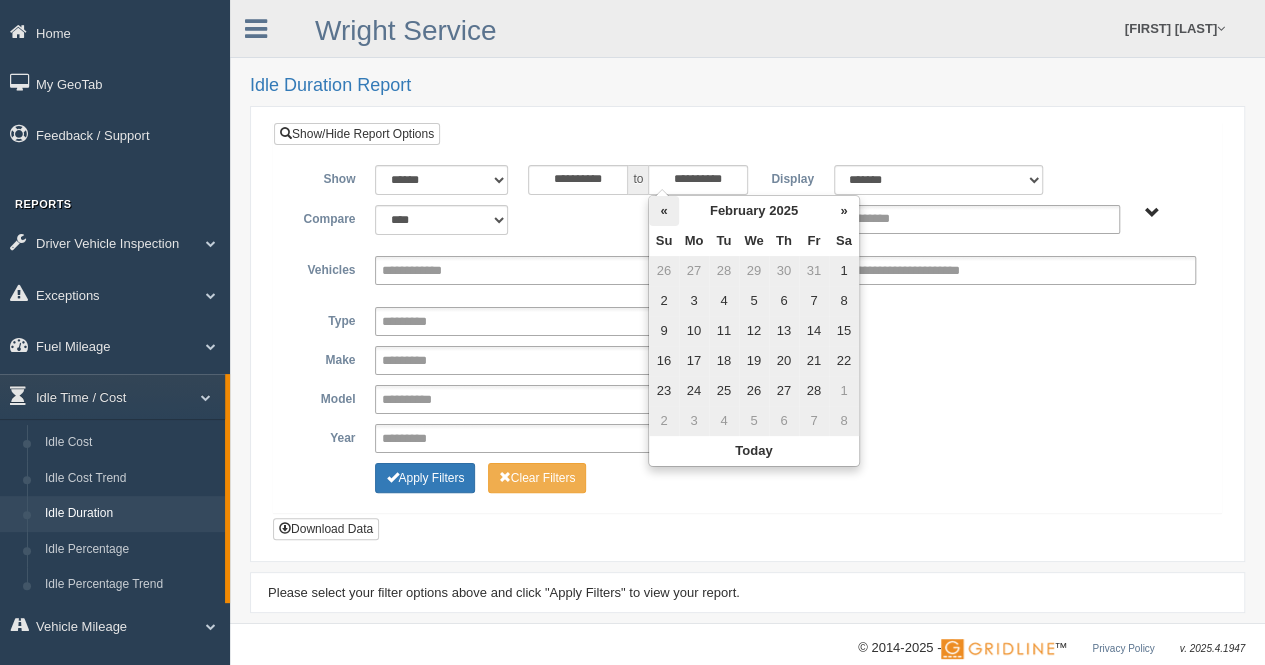 click on "«" at bounding box center (664, 211) 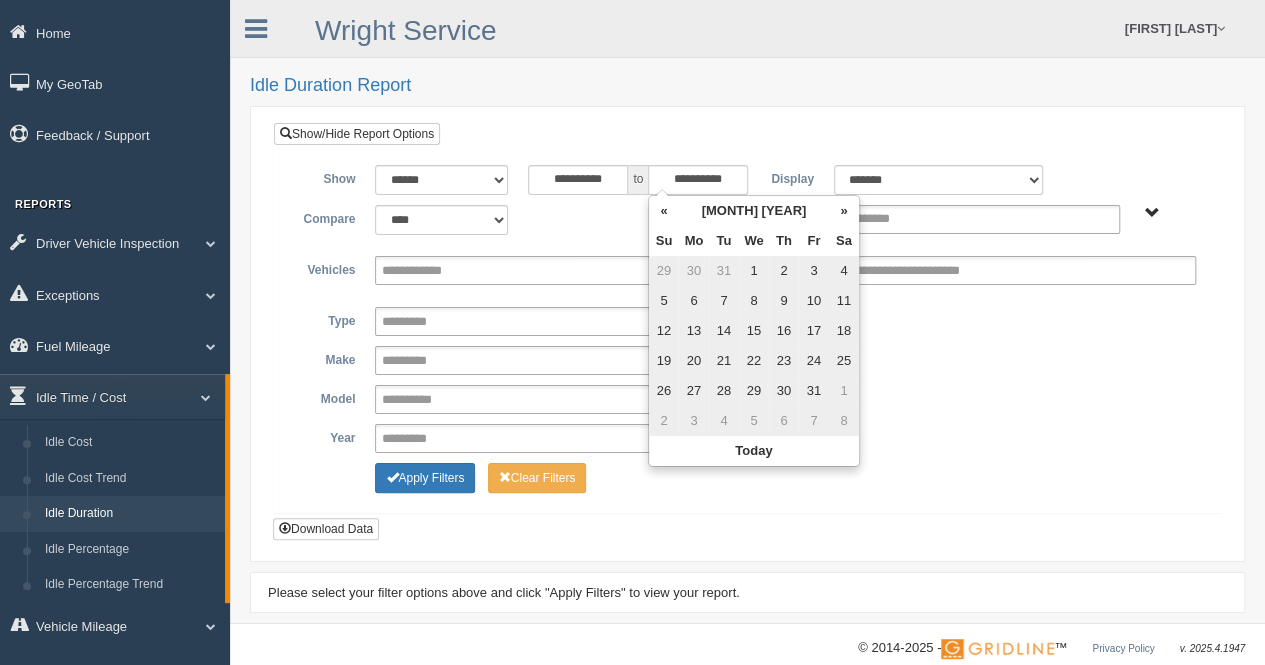 click on "«" at bounding box center (664, 211) 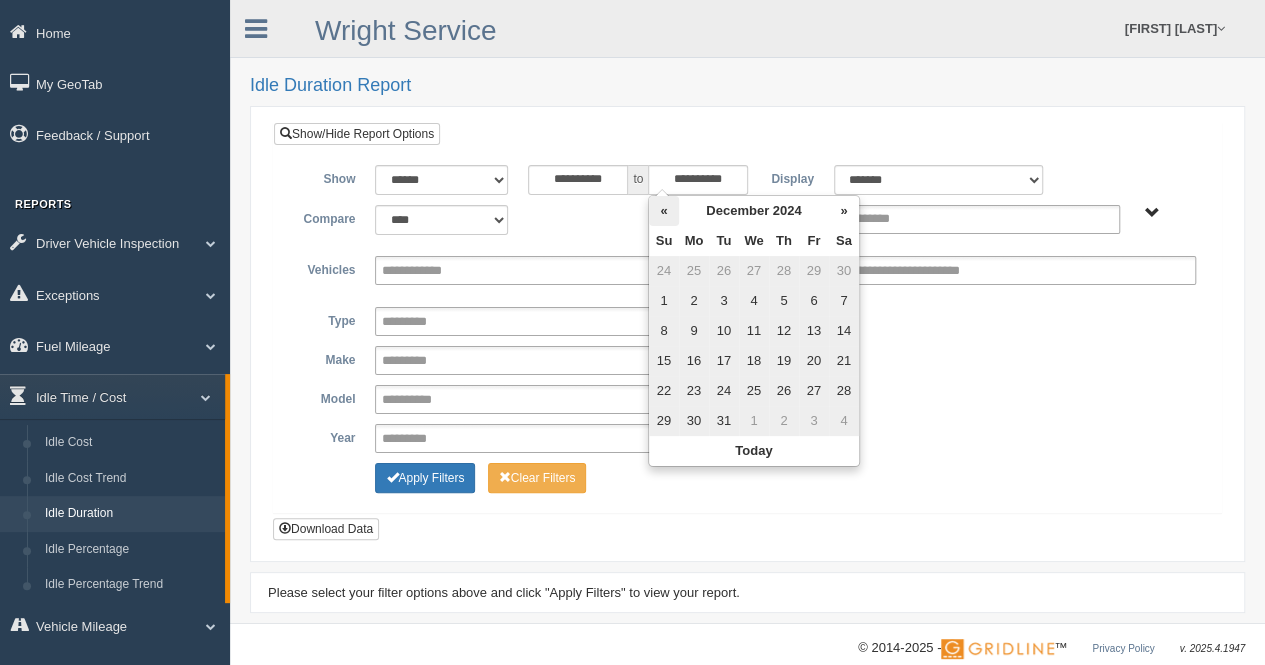 click on "«" at bounding box center (664, 211) 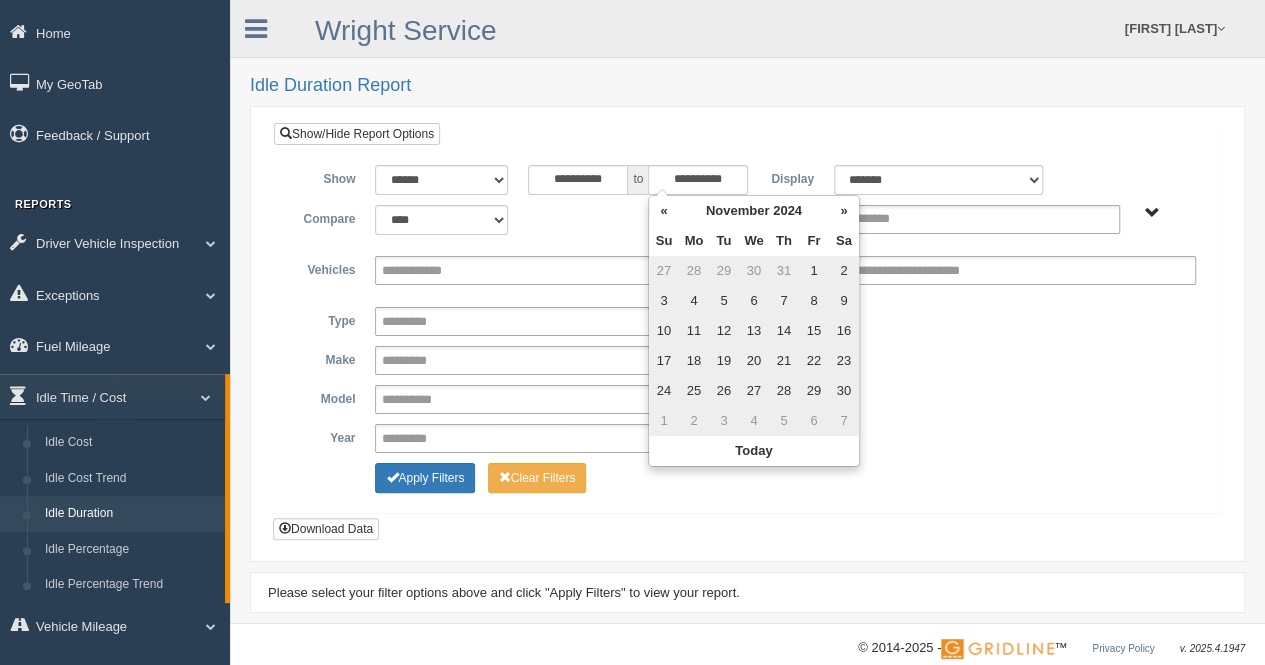 click on "«" at bounding box center [664, 211] 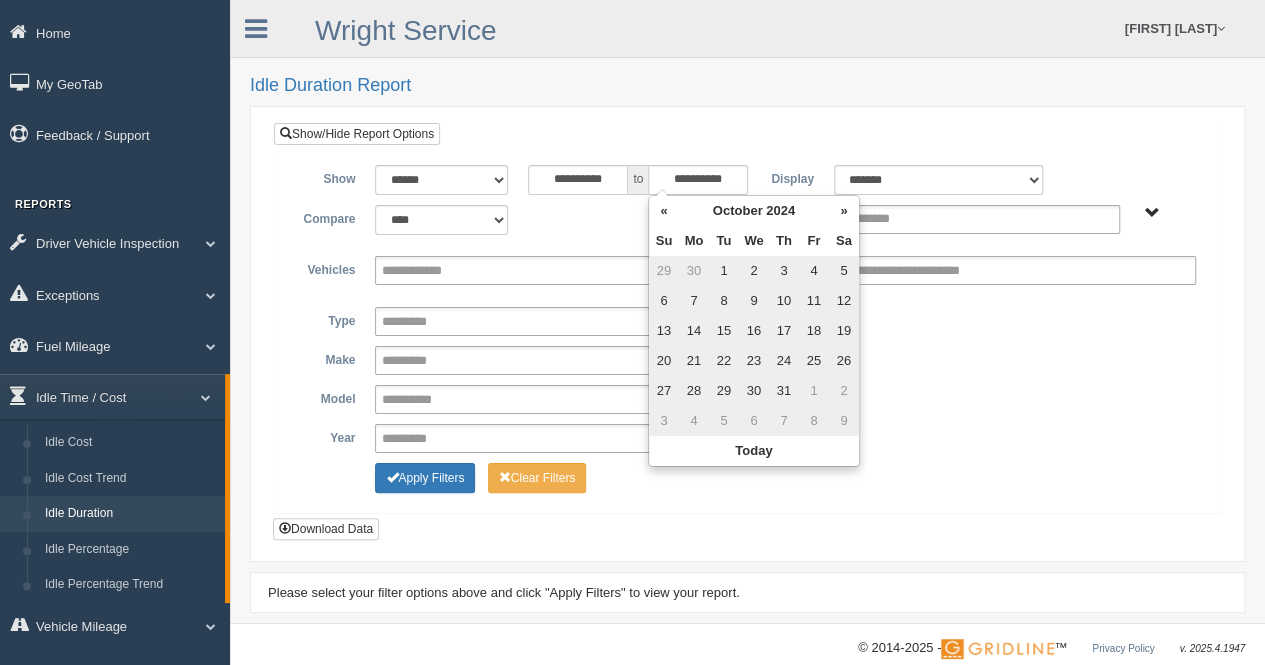 click on "«" at bounding box center [664, 211] 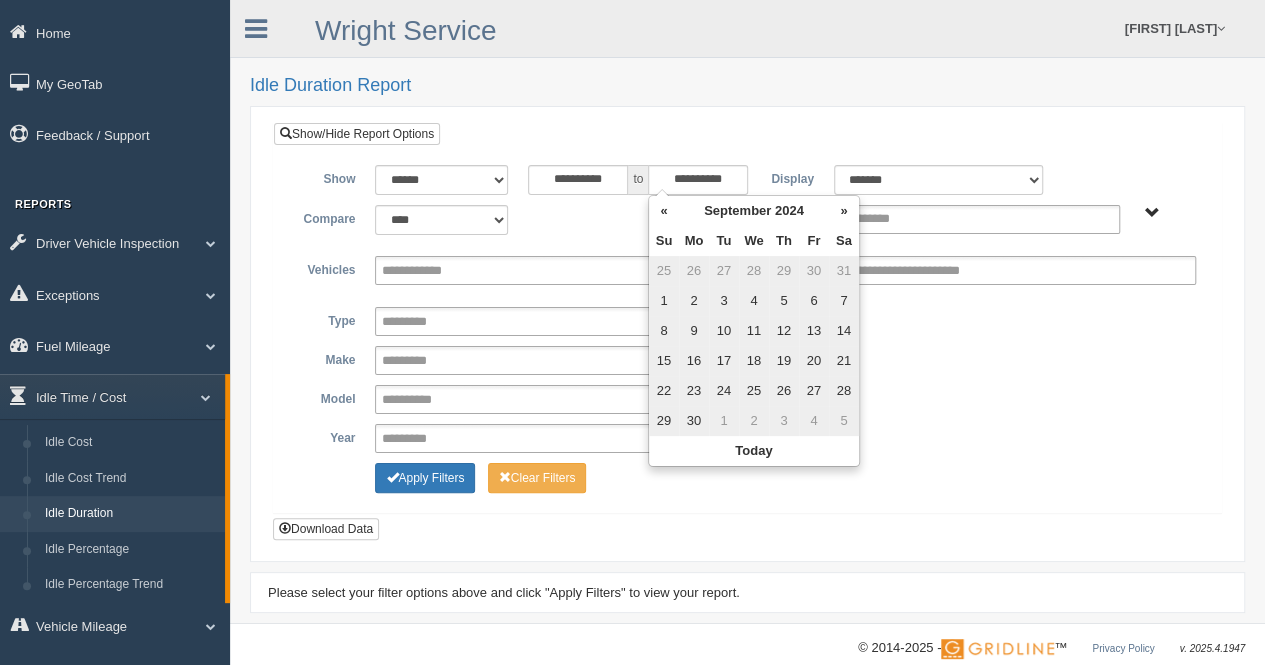 click on "«" at bounding box center (664, 211) 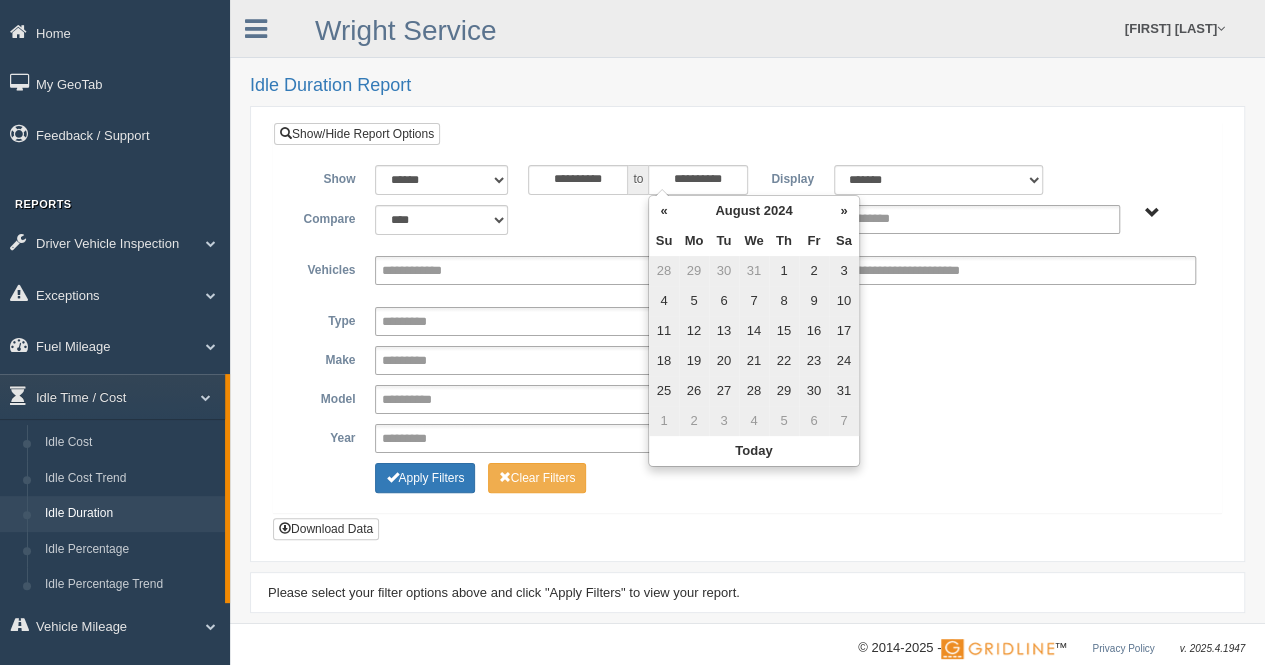 click on "«" at bounding box center [664, 211] 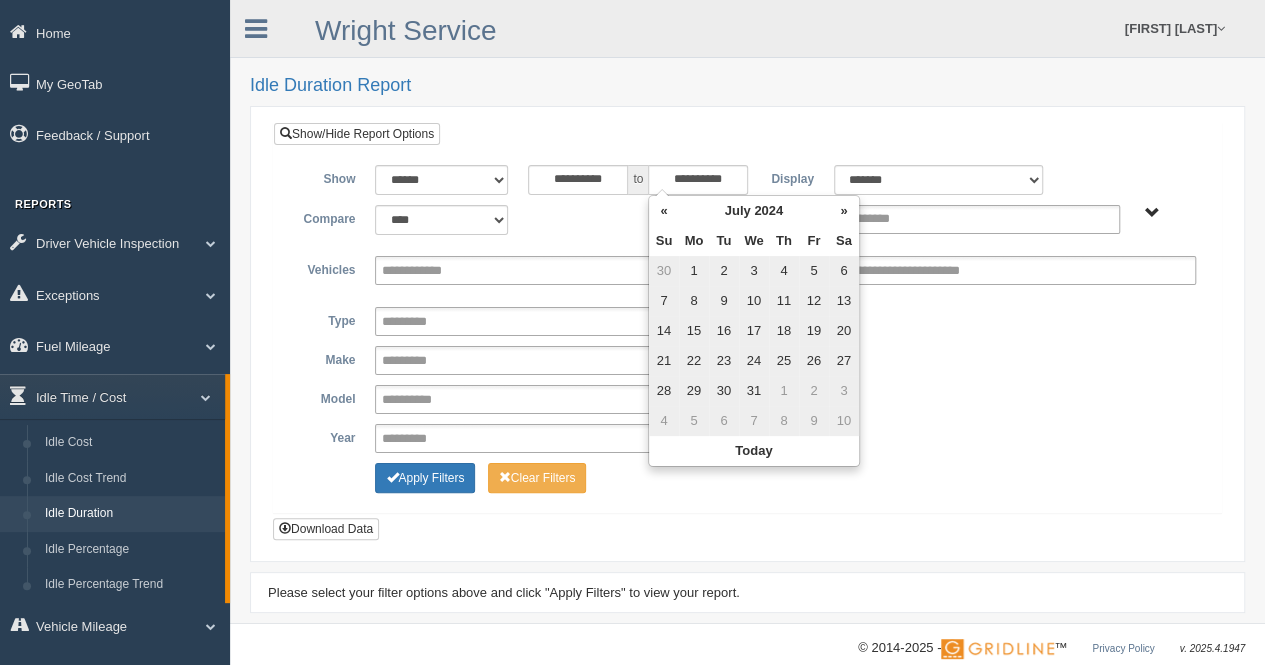 click on "«" at bounding box center [664, 211] 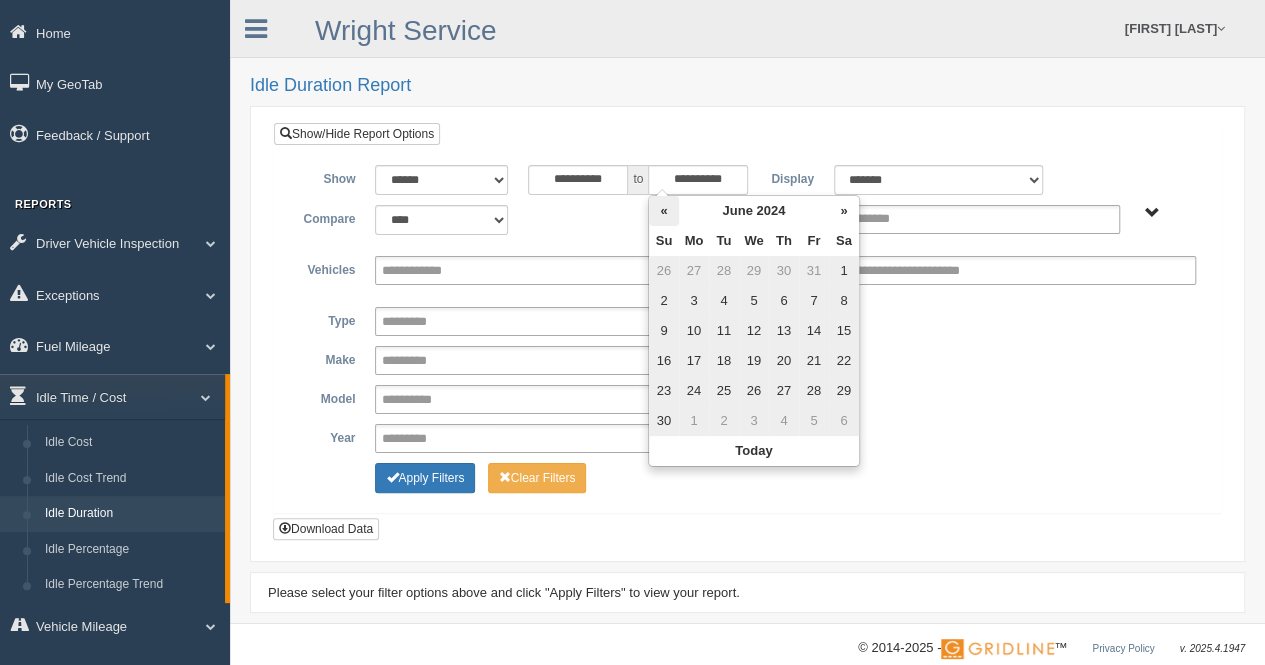 click on "«" at bounding box center (664, 211) 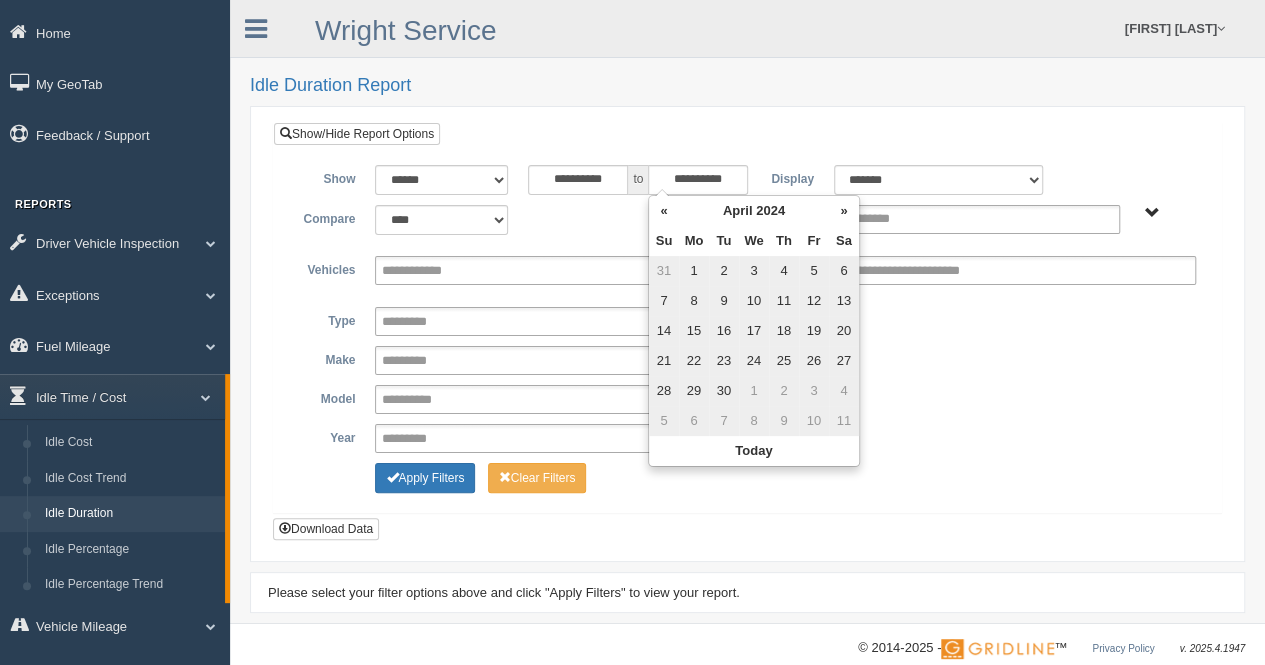 click on "«" at bounding box center (664, 211) 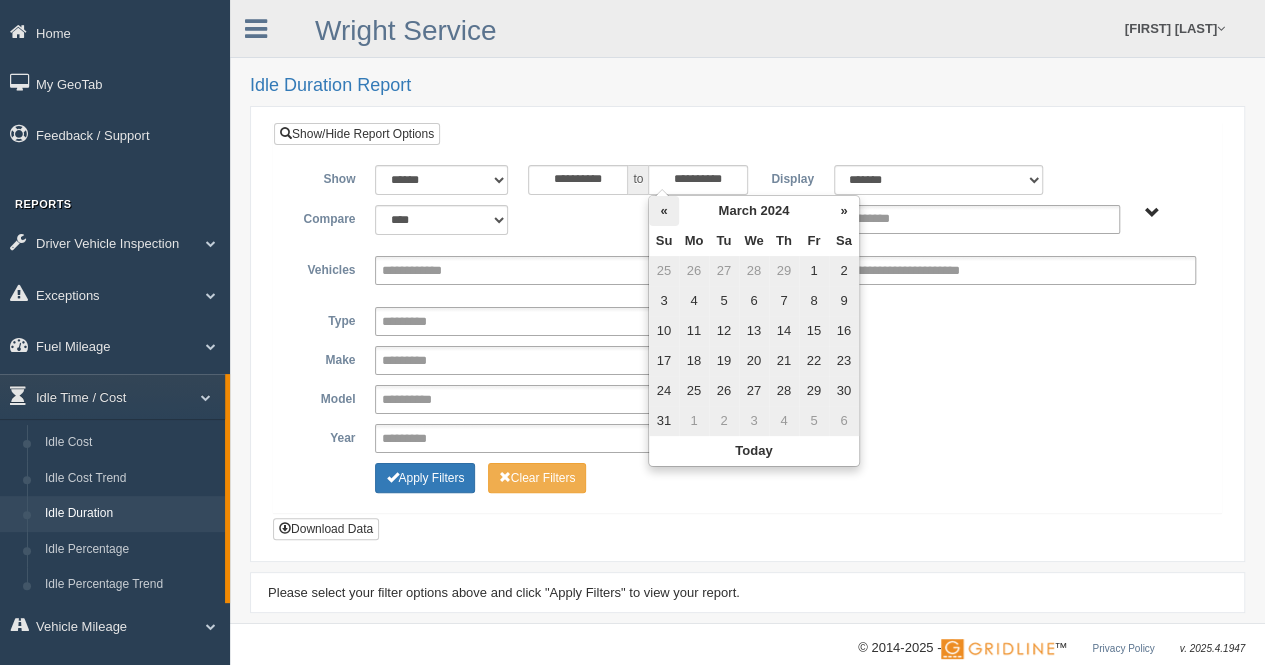 click on "«" at bounding box center (664, 211) 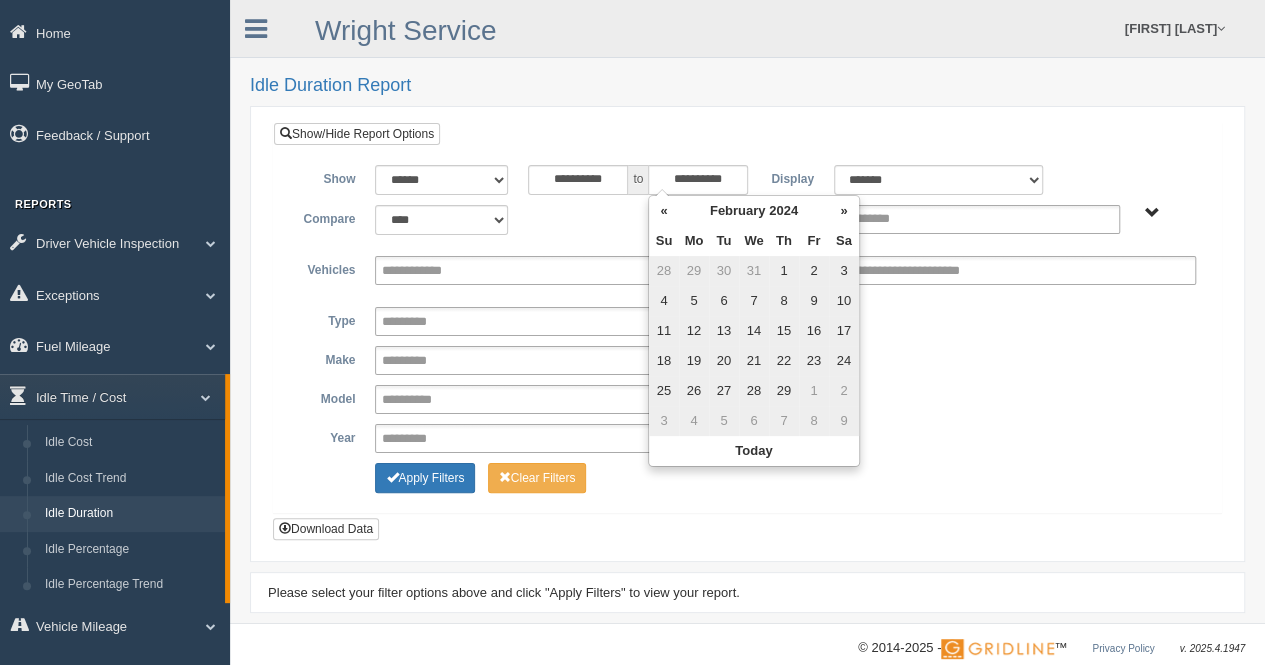 click on "«" at bounding box center [664, 211] 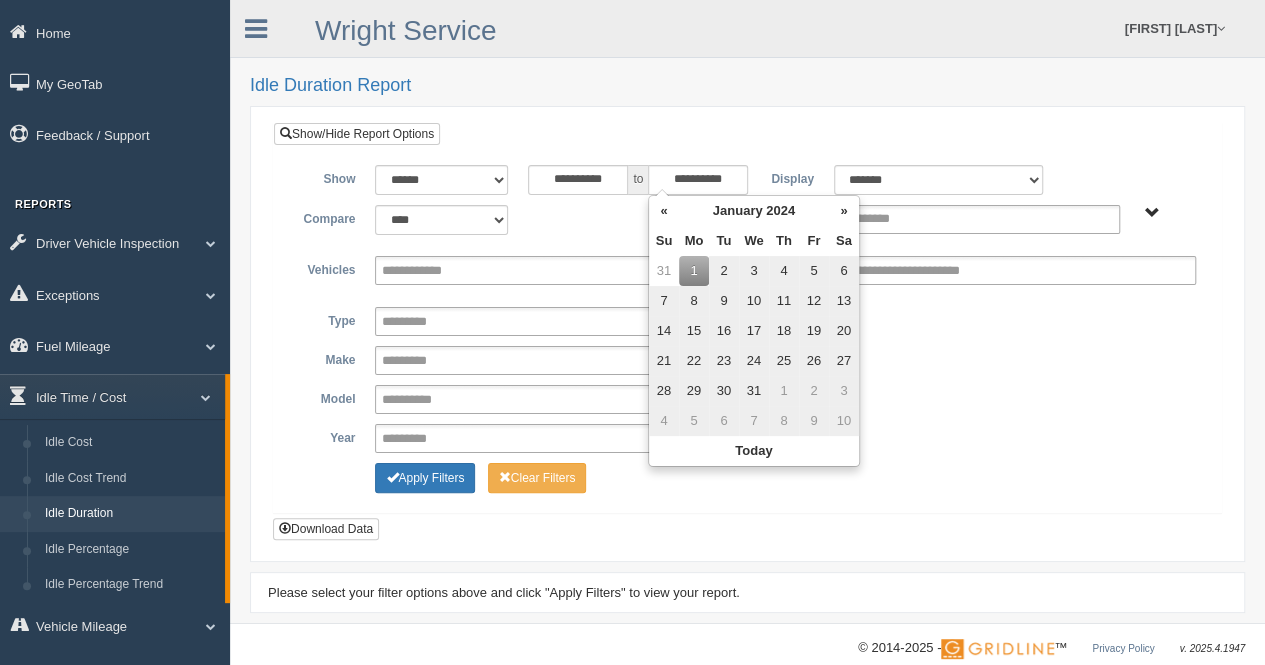 click on "«" at bounding box center [664, 211] 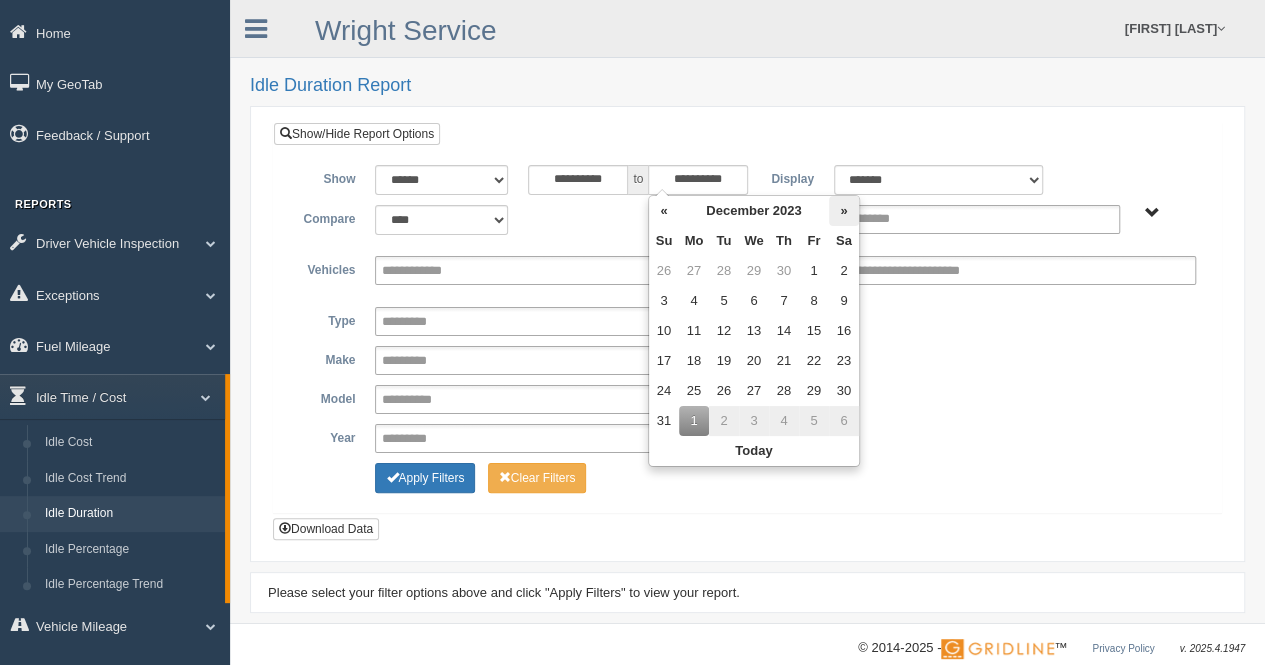click on "»" at bounding box center (844, 211) 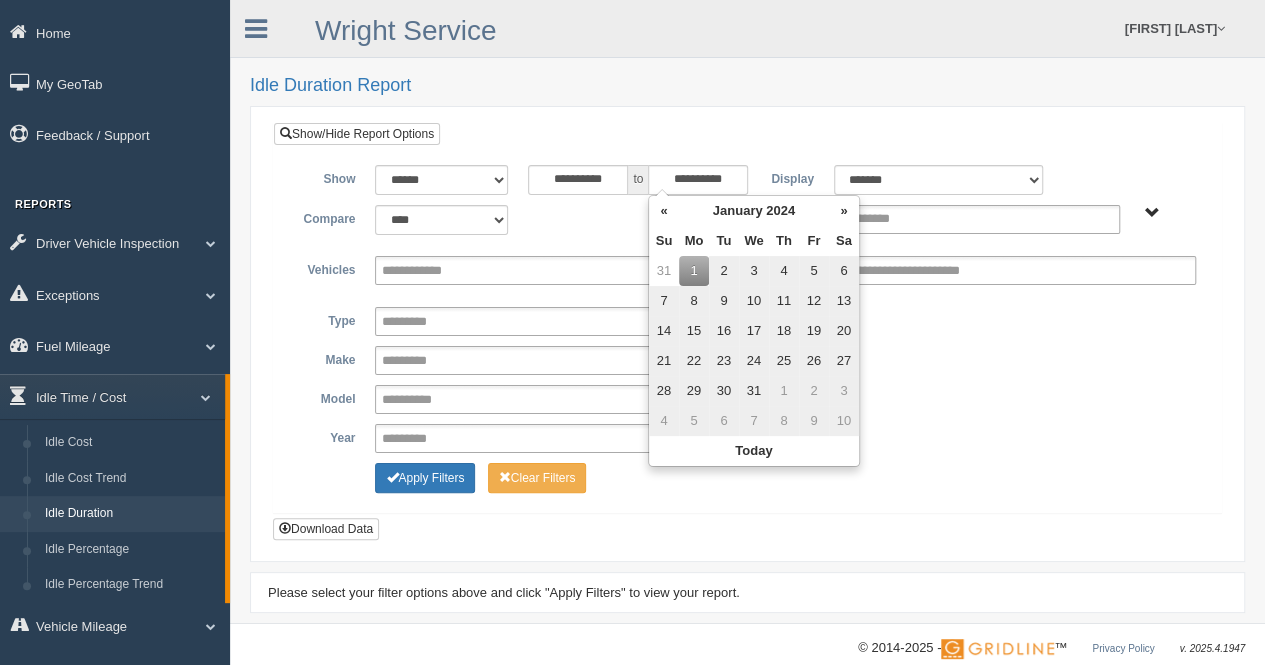 click on "31" at bounding box center (754, 391) 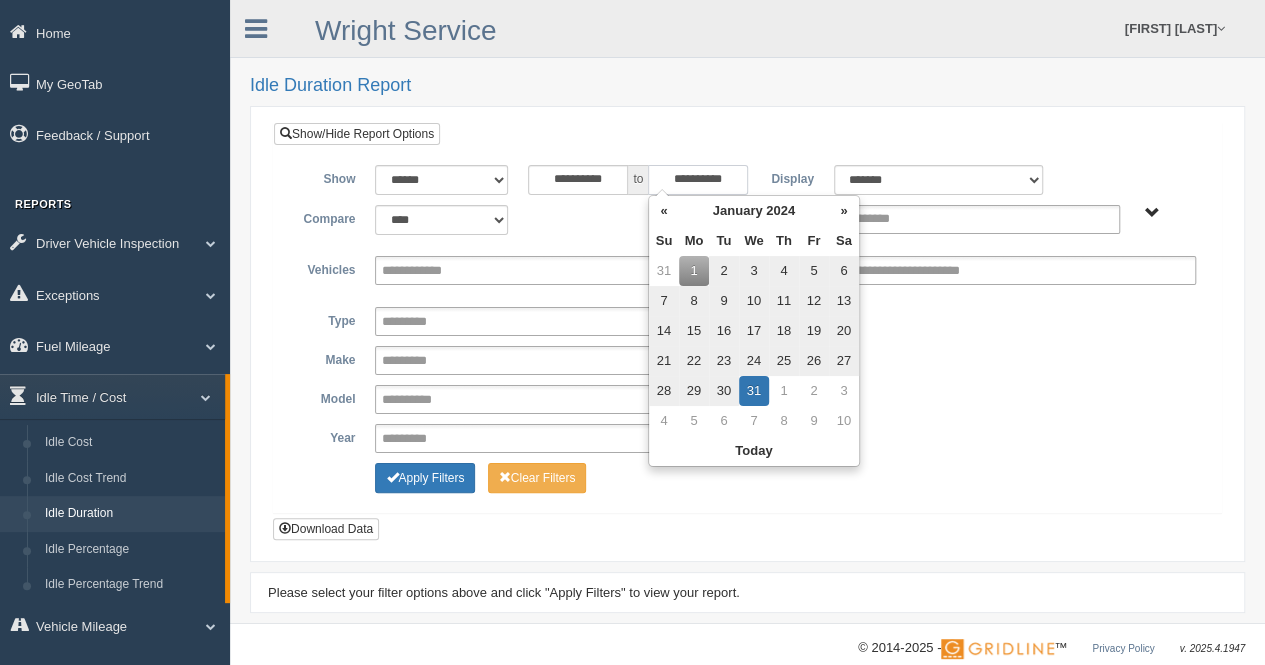 type on "**********" 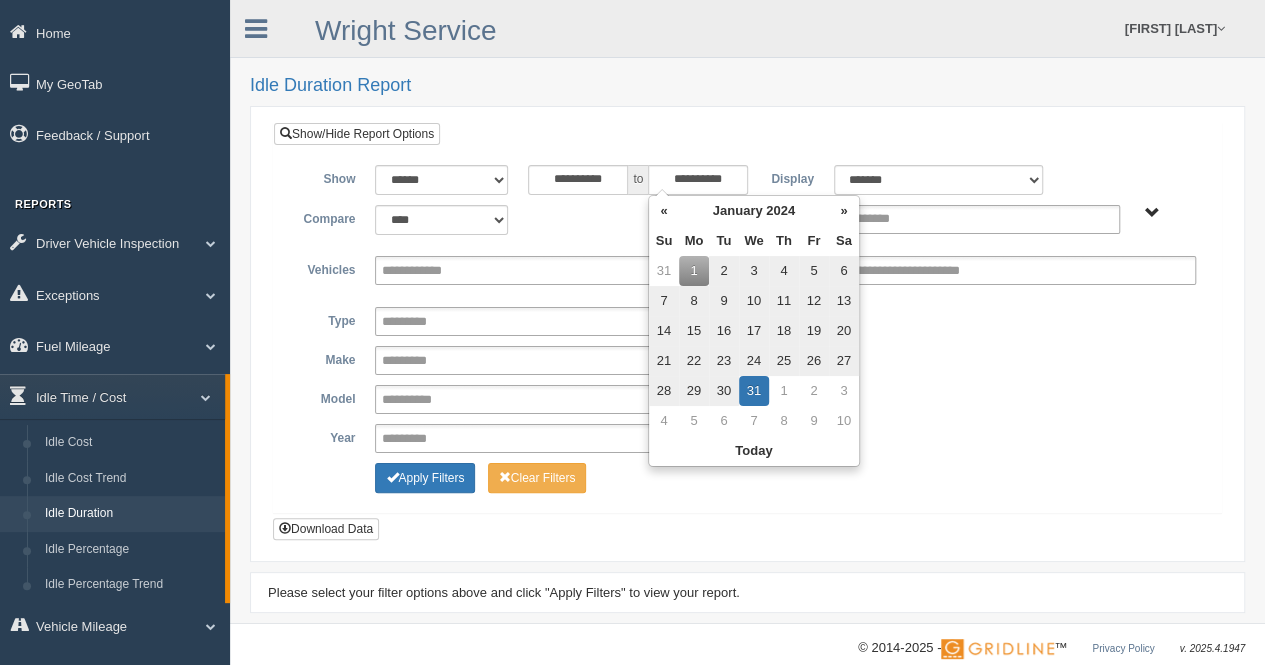 click on "**********" at bounding box center [747, 399] 